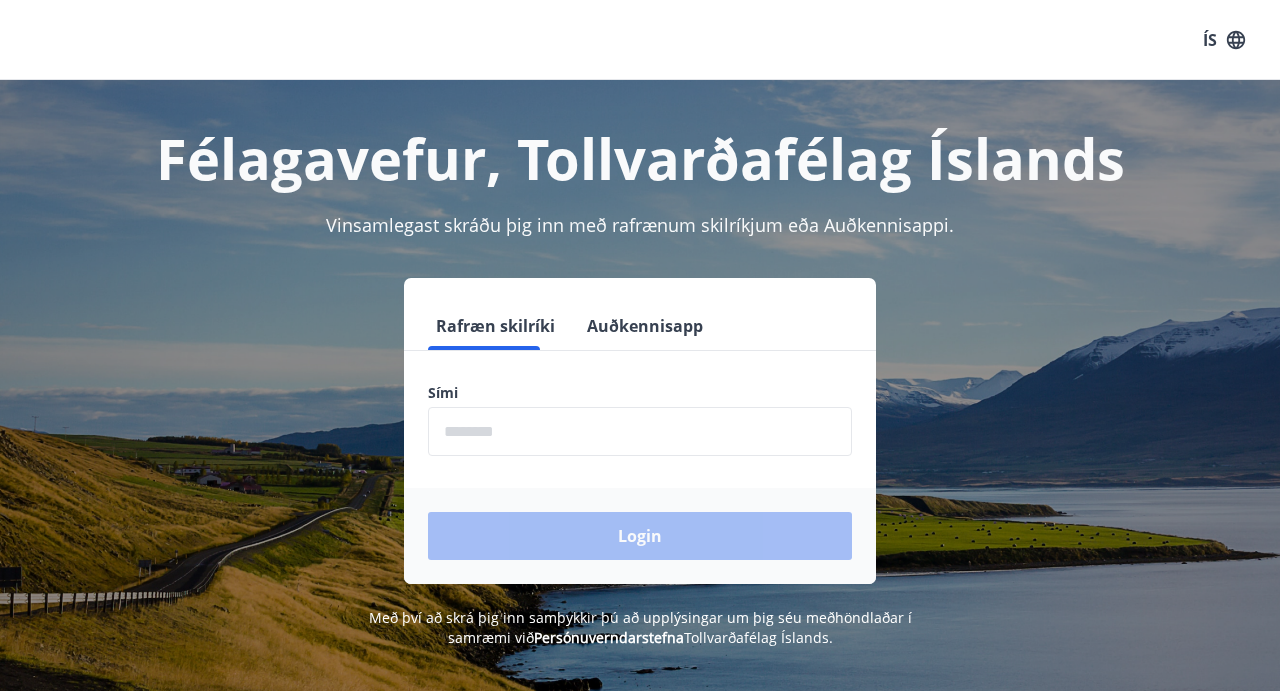 scroll, scrollTop: 0, scrollLeft: 0, axis: both 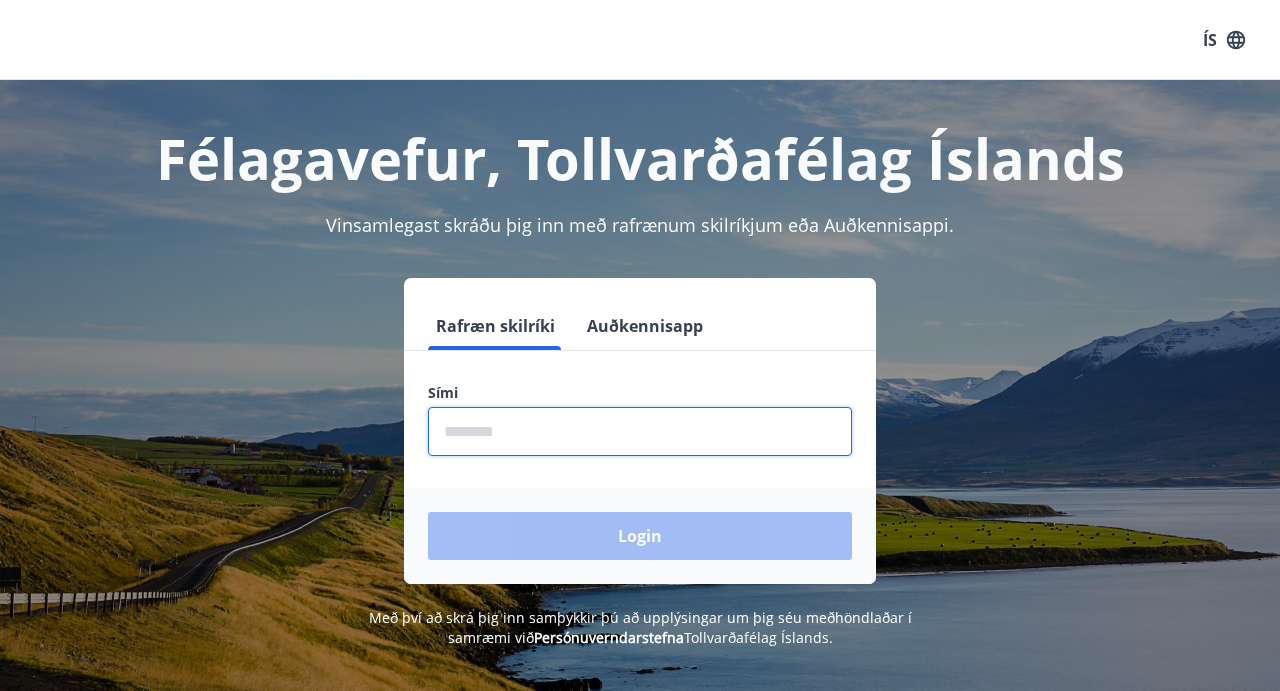 click at bounding box center (640, 431) 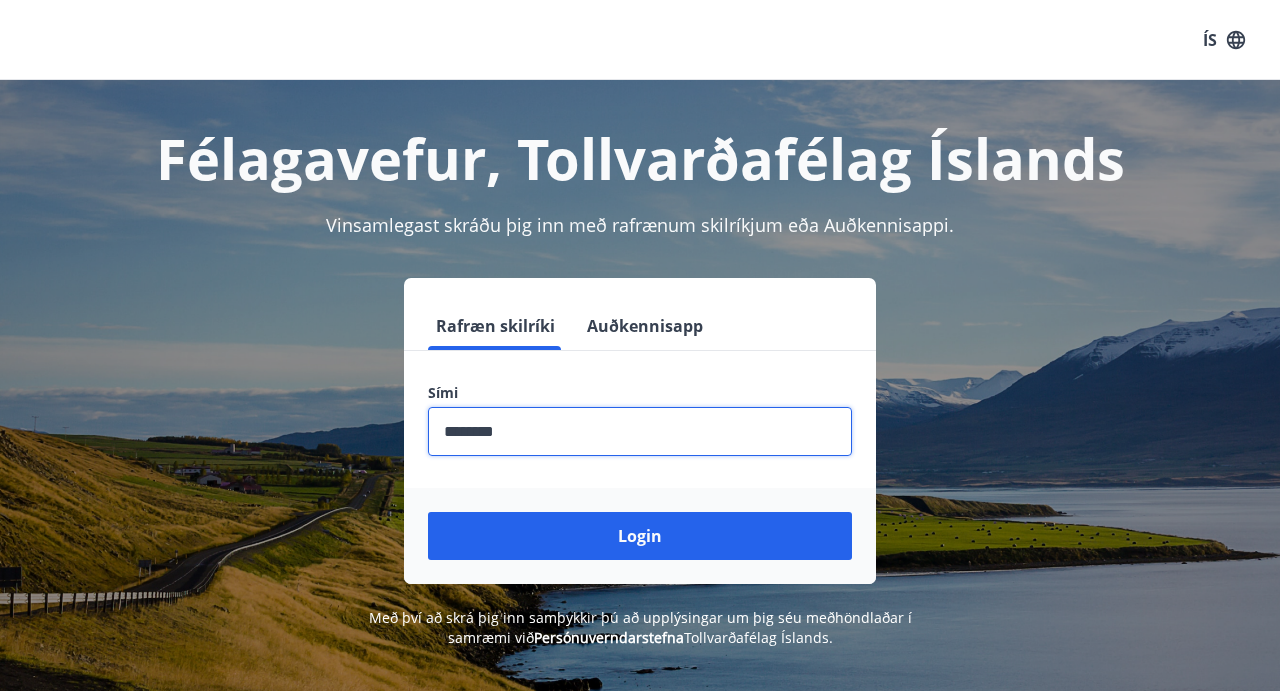 type on "********" 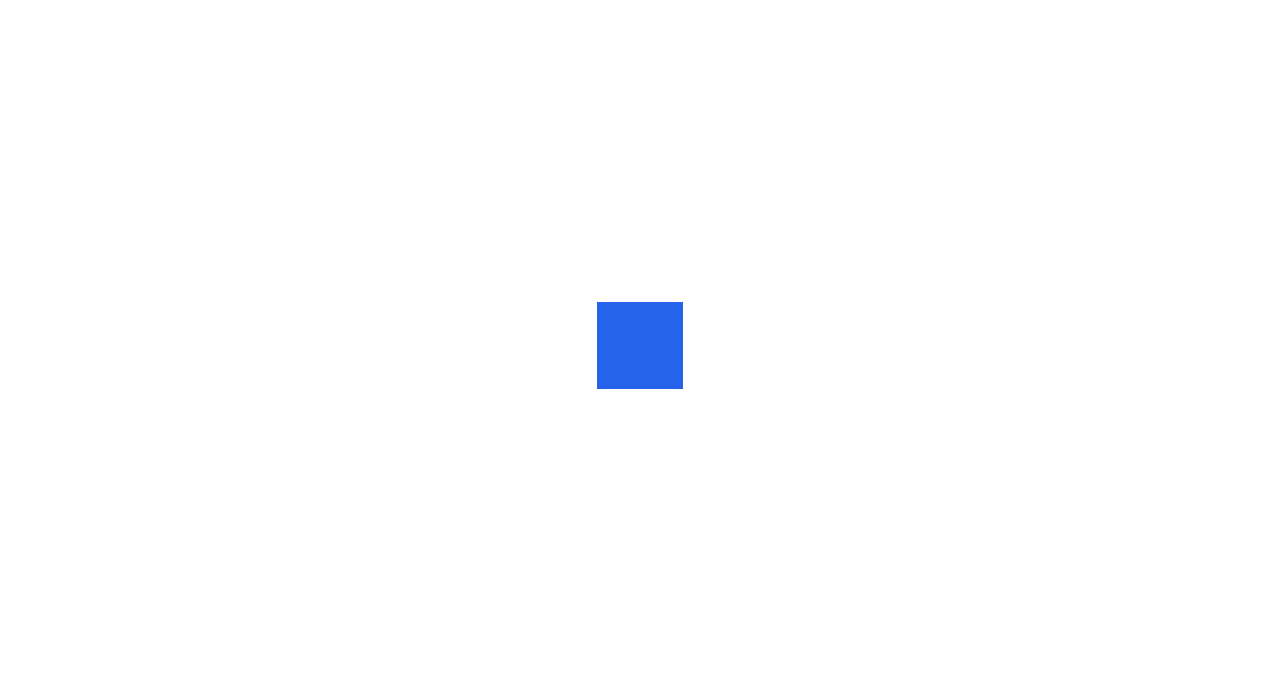 scroll, scrollTop: 0, scrollLeft: 0, axis: both 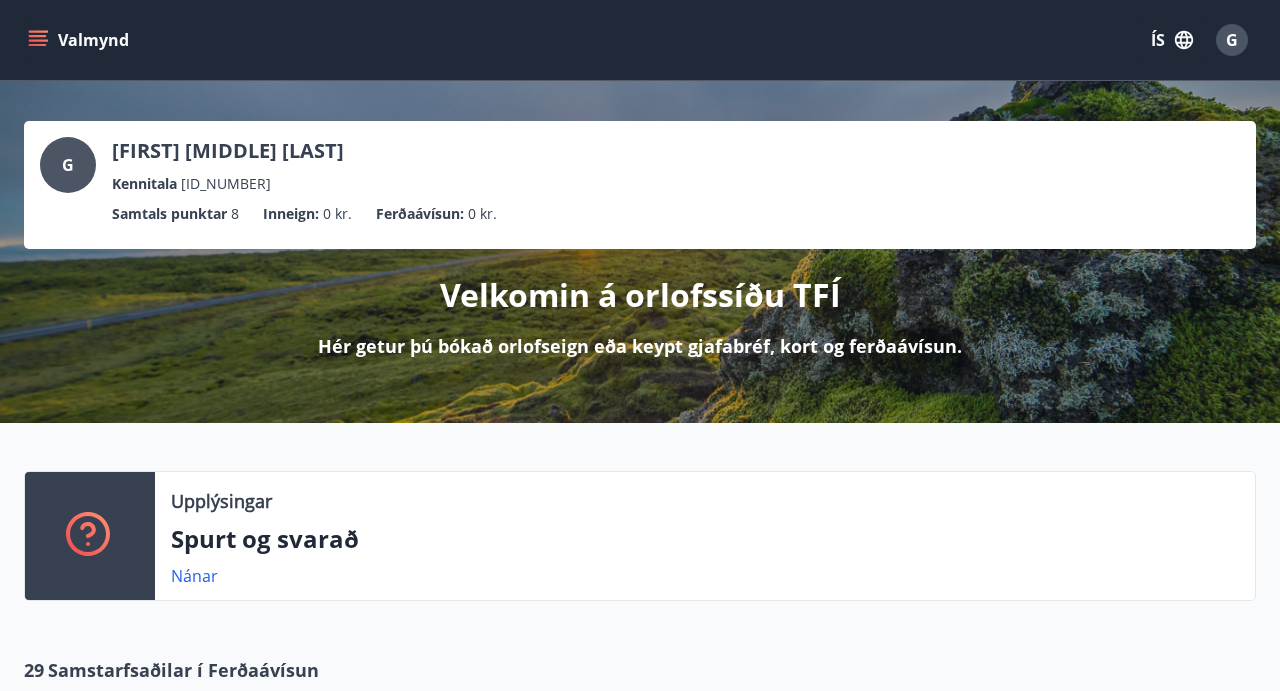 click on "Valmynd" at bounding box center [80, 40] 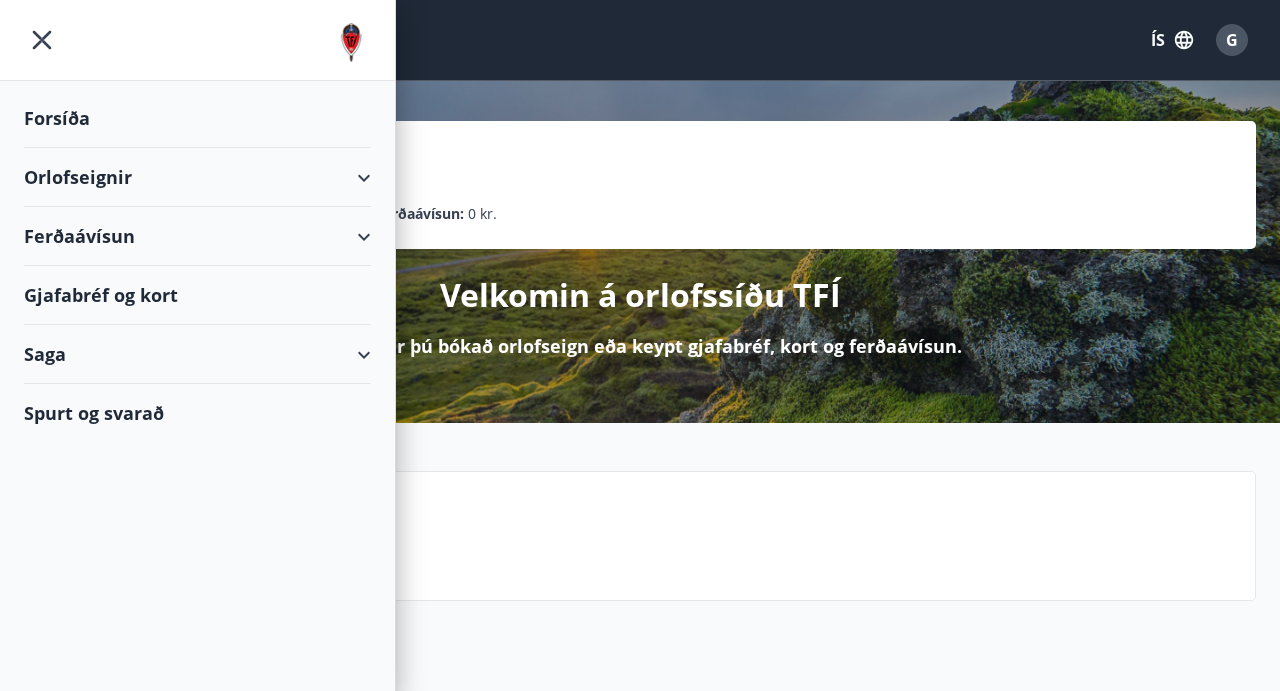 click on "Orlofseignir" at bounding box center (197, 177) 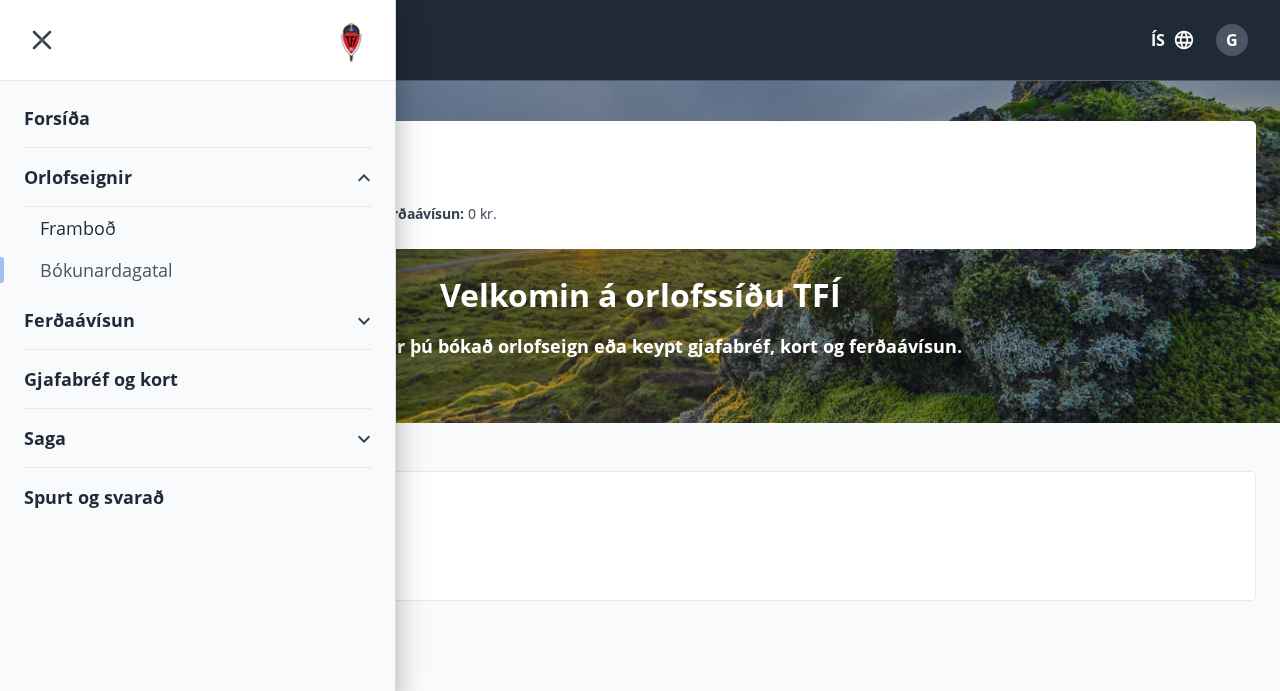 click on "Bókunardagatal" at bounding box center (197, 270) 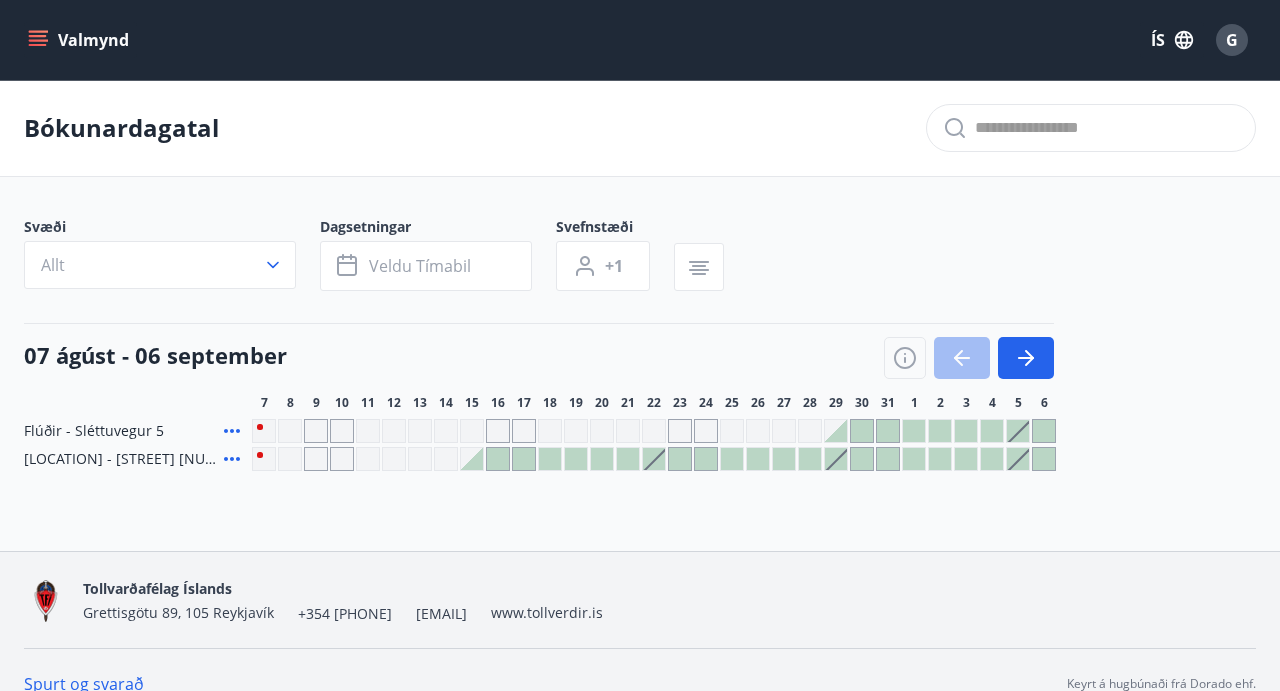 scroll, scrollTop: 28, scrollLeft: 0, axis: vertical 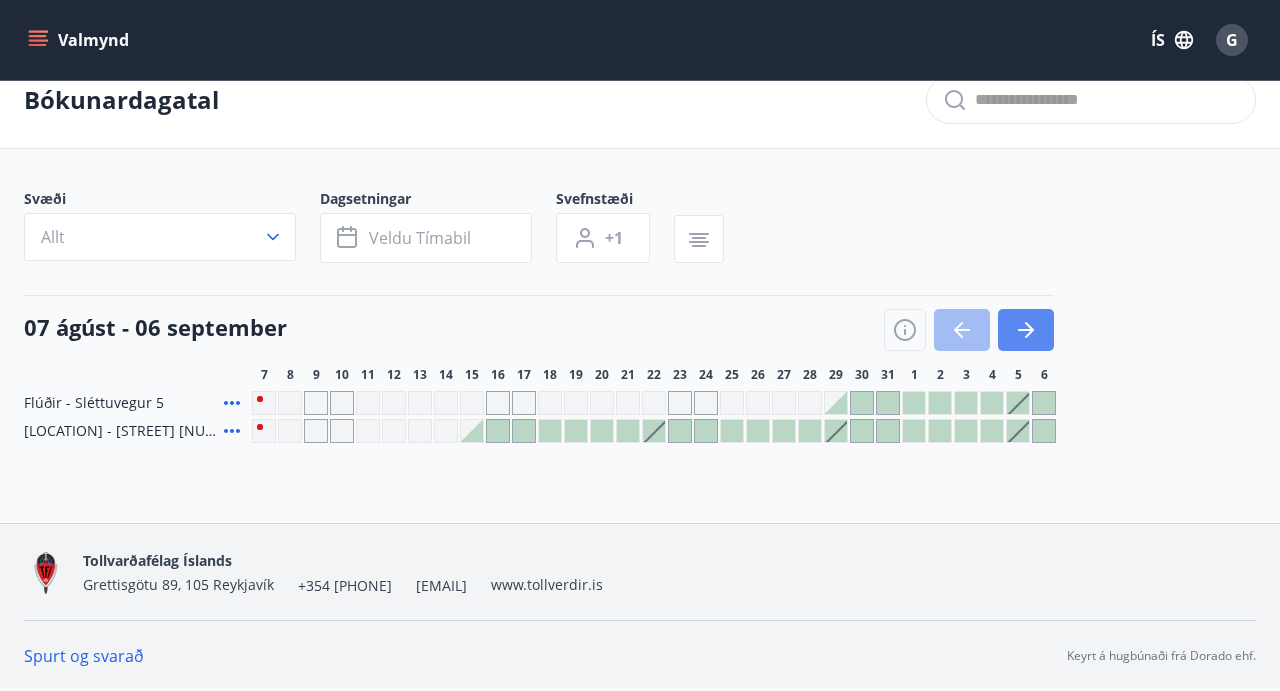 click at bounding box center (1026, 330) 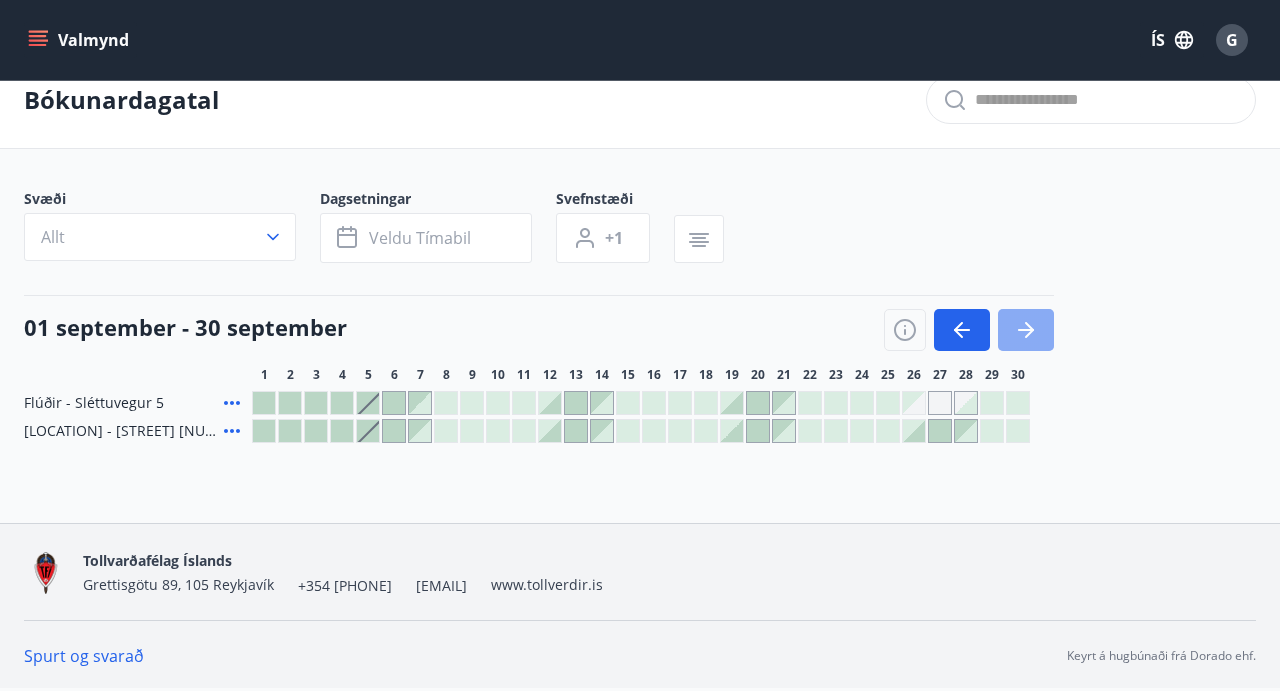 click at bounding box center [1026, 330] 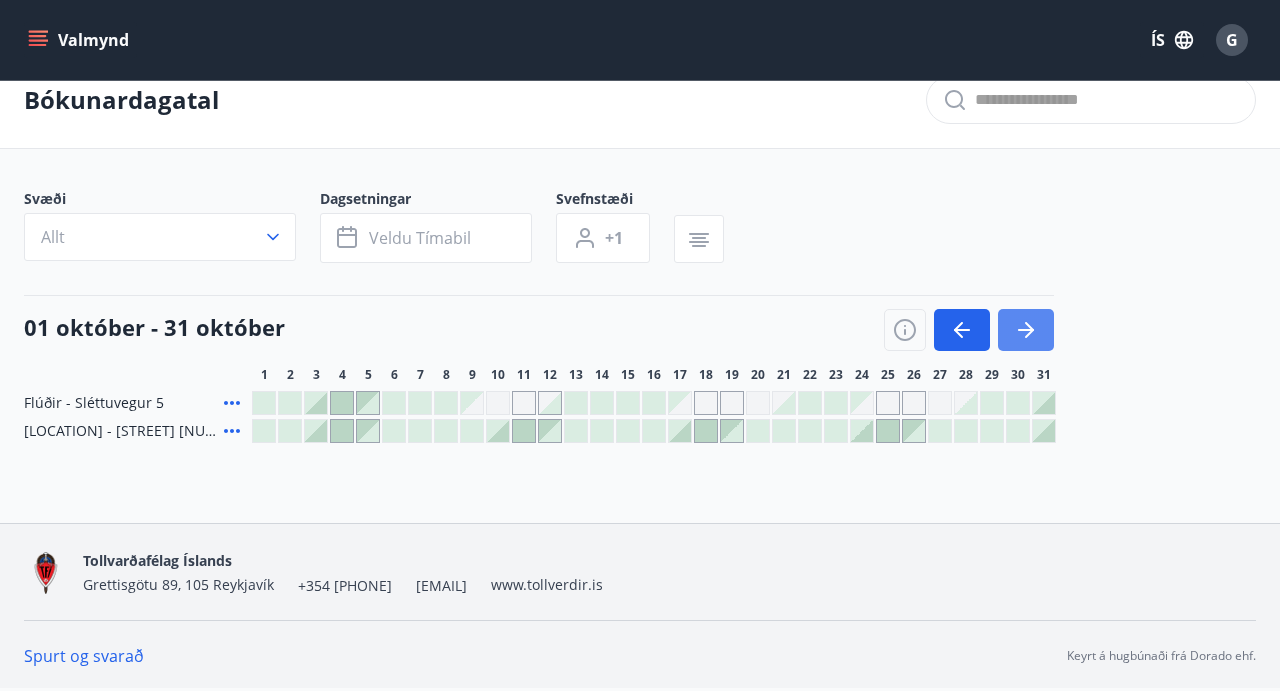 click at bounding box center (1026, 330) 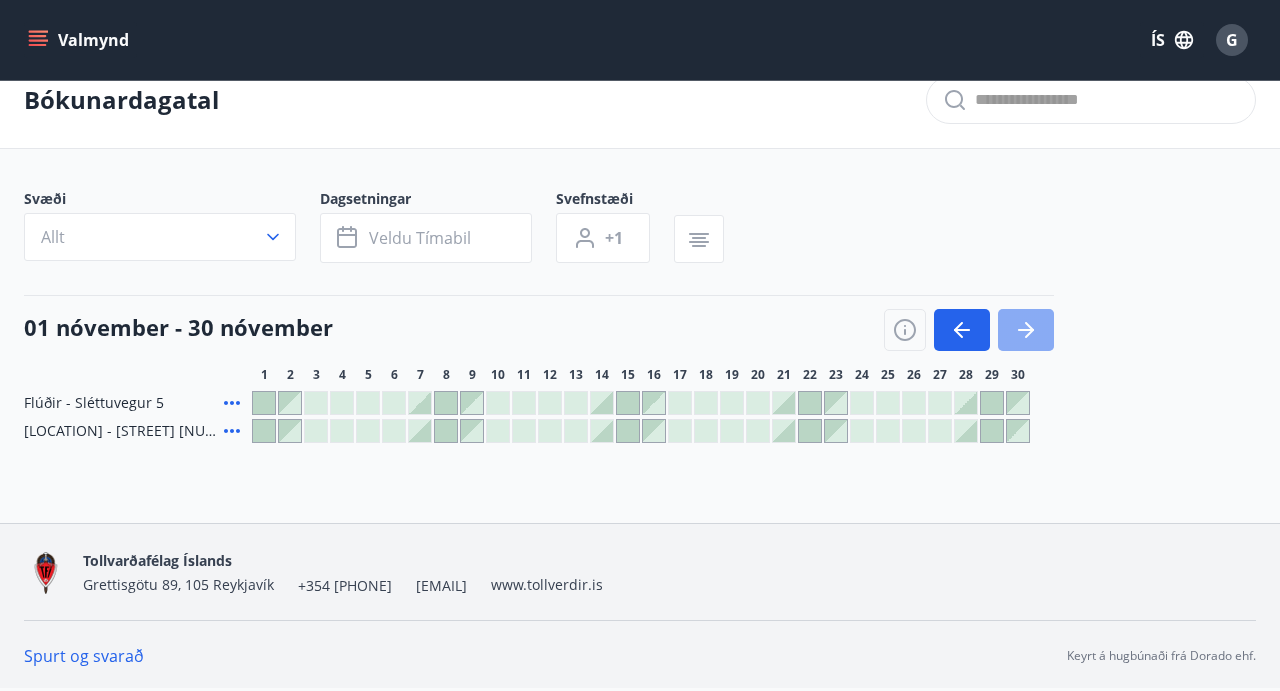 click at bounding box center (1026, 330) 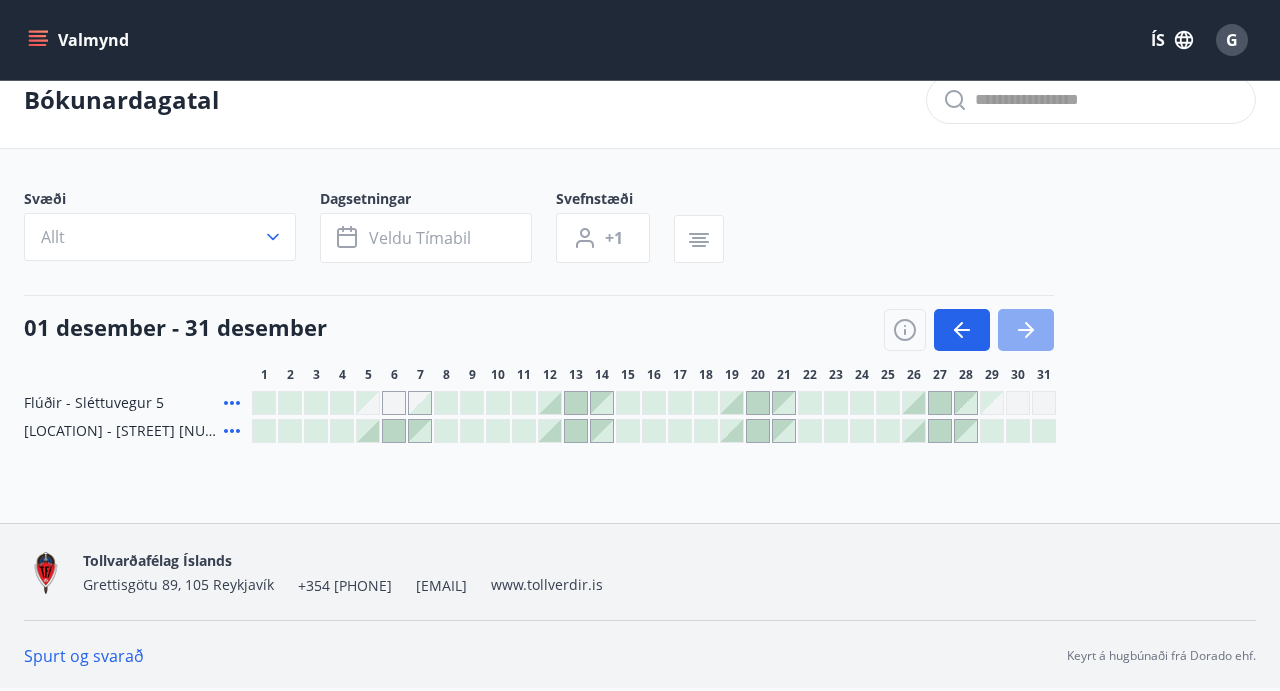 click at bounding box center (1026, 330) 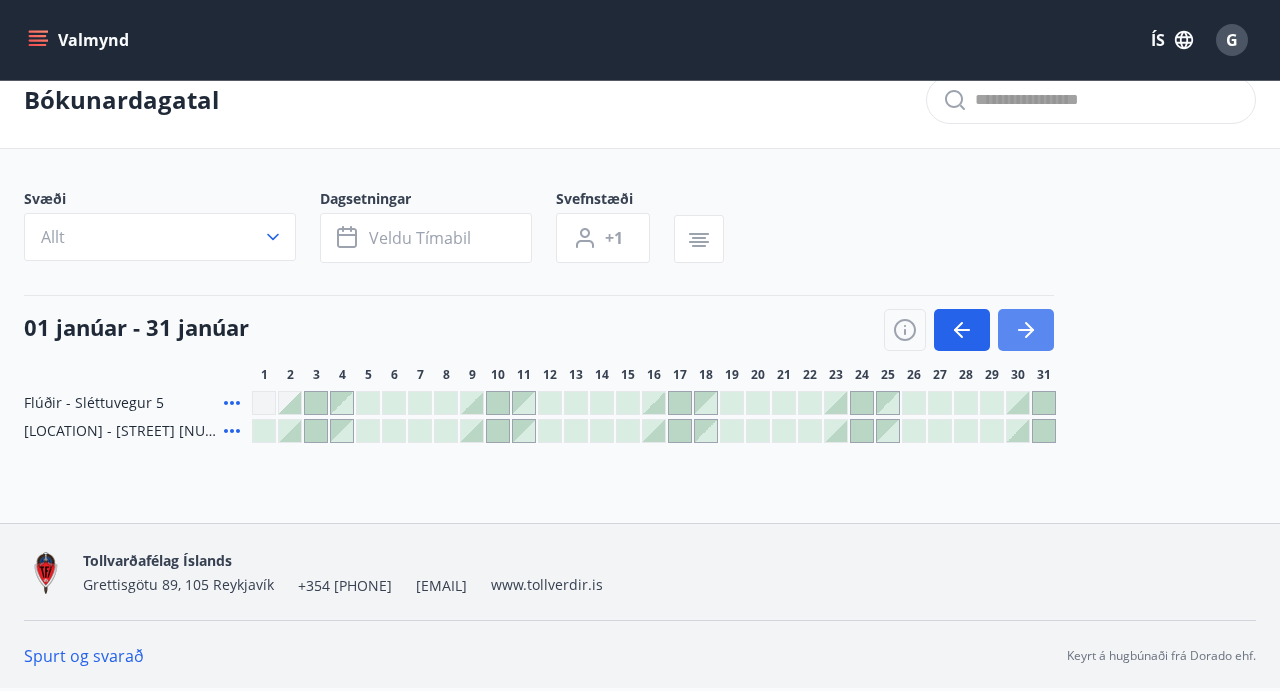 click at bounding box center (1026, 330) 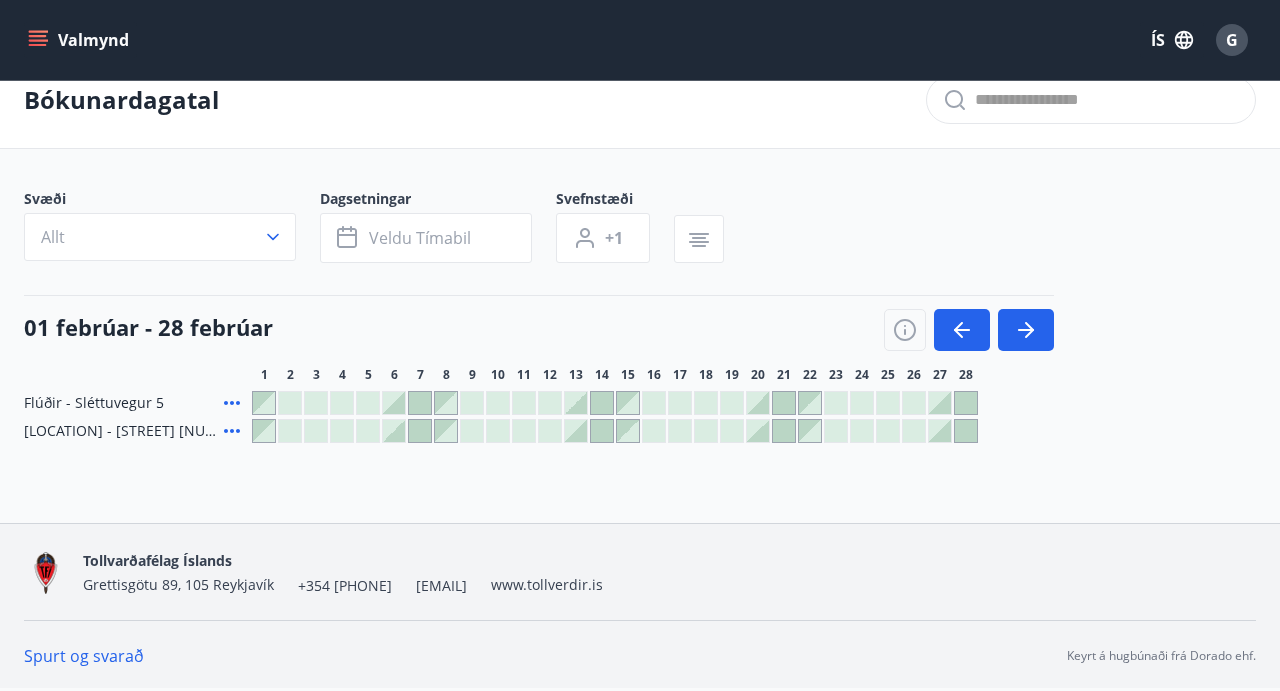 click at bounding box center [706, 403] 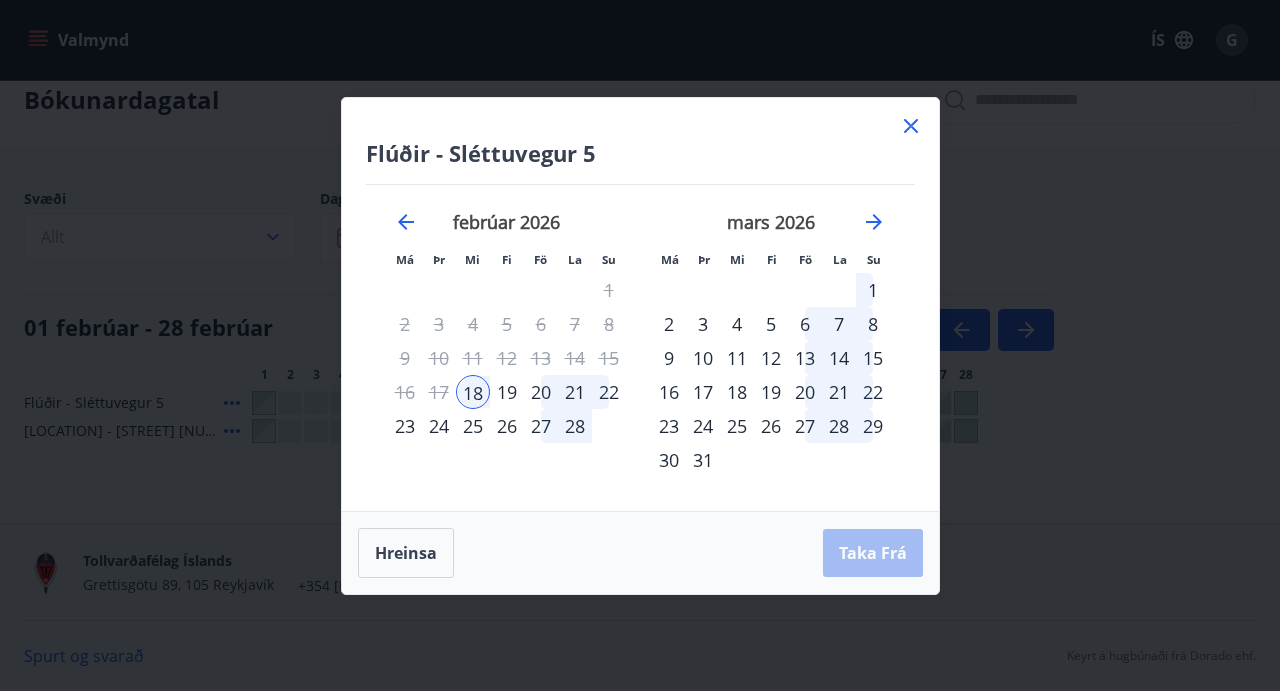 click on "18" at bounding box center (473, 392) 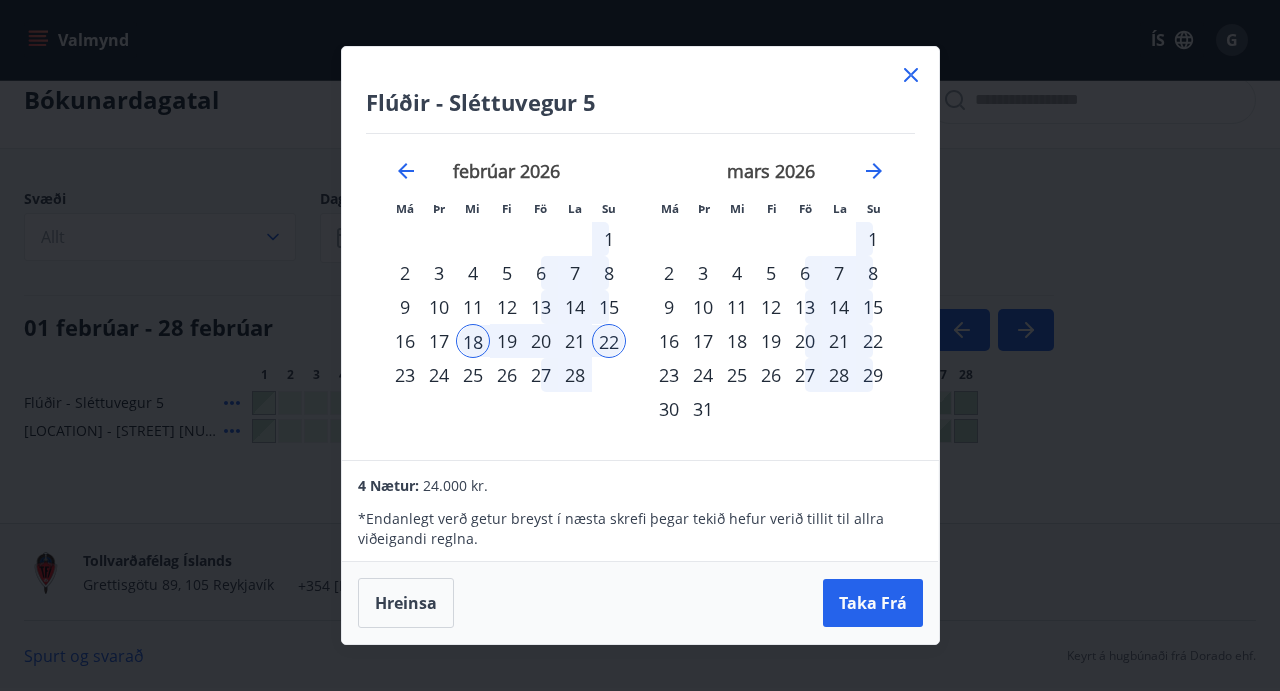 click on "23" at bounding box center [405, 375] 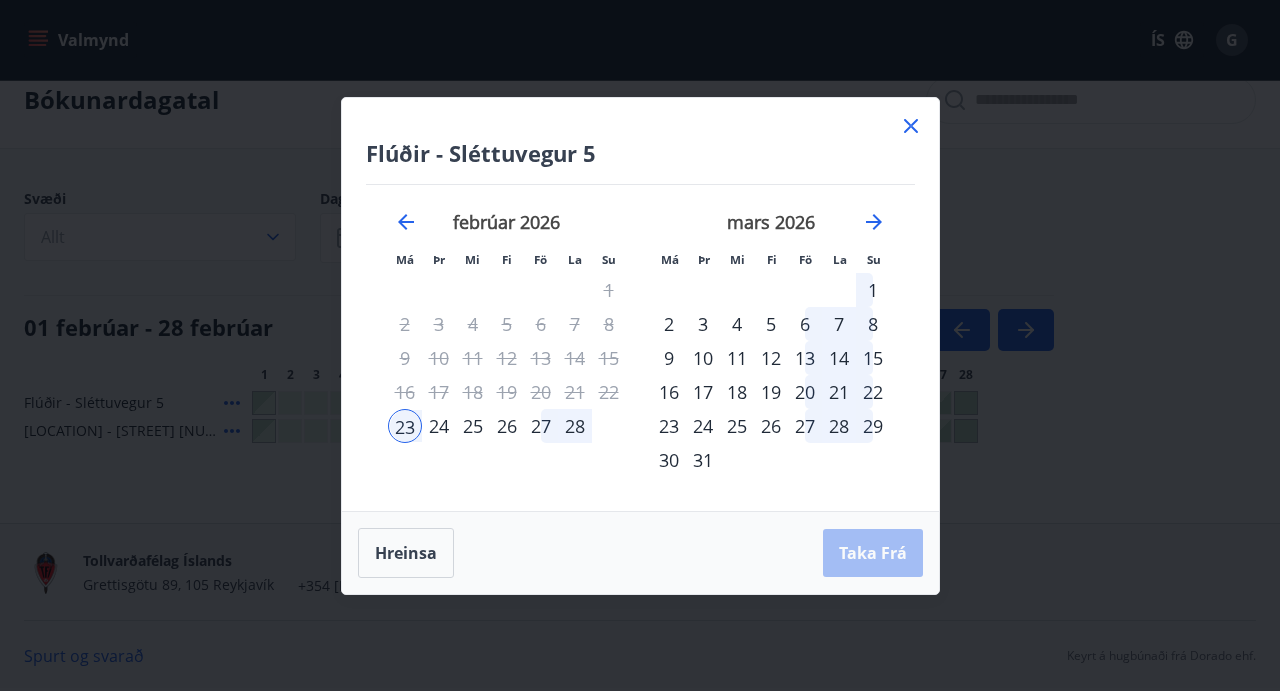 click on "18" at bounding box center (473, 392) 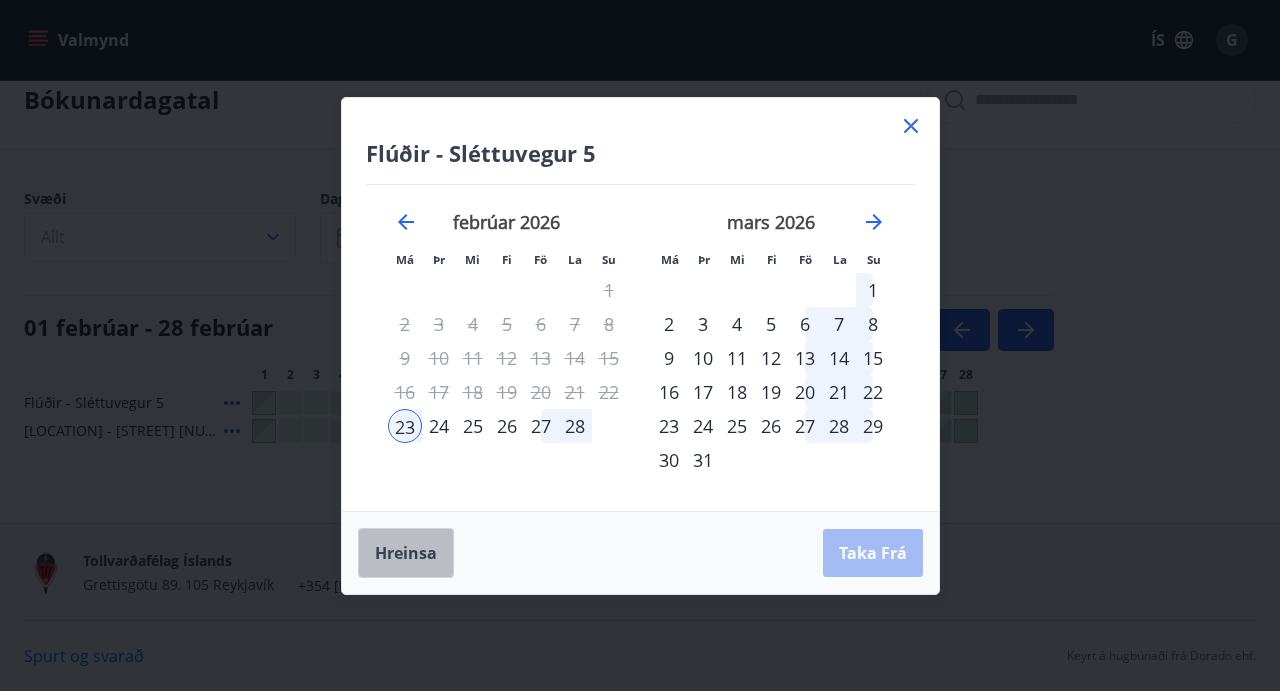 click on "Hreinsa" at bounding box center (406, 553) 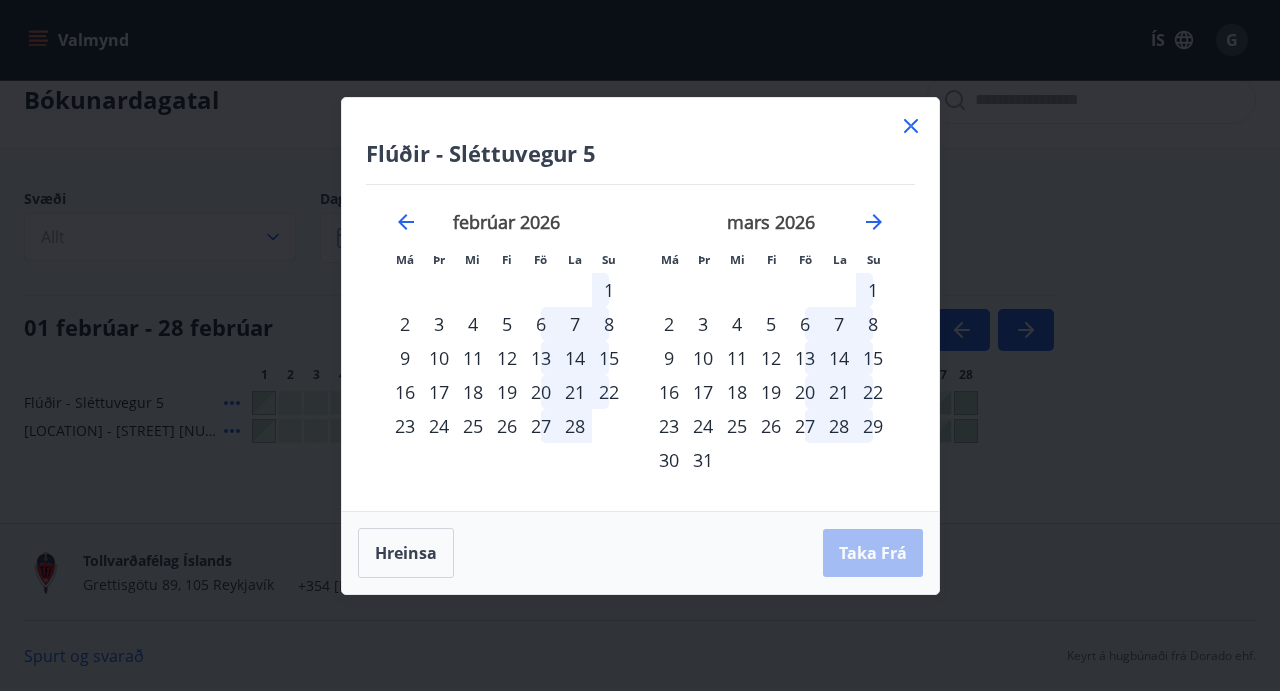 click on "18" at bounding box center (473, 392) 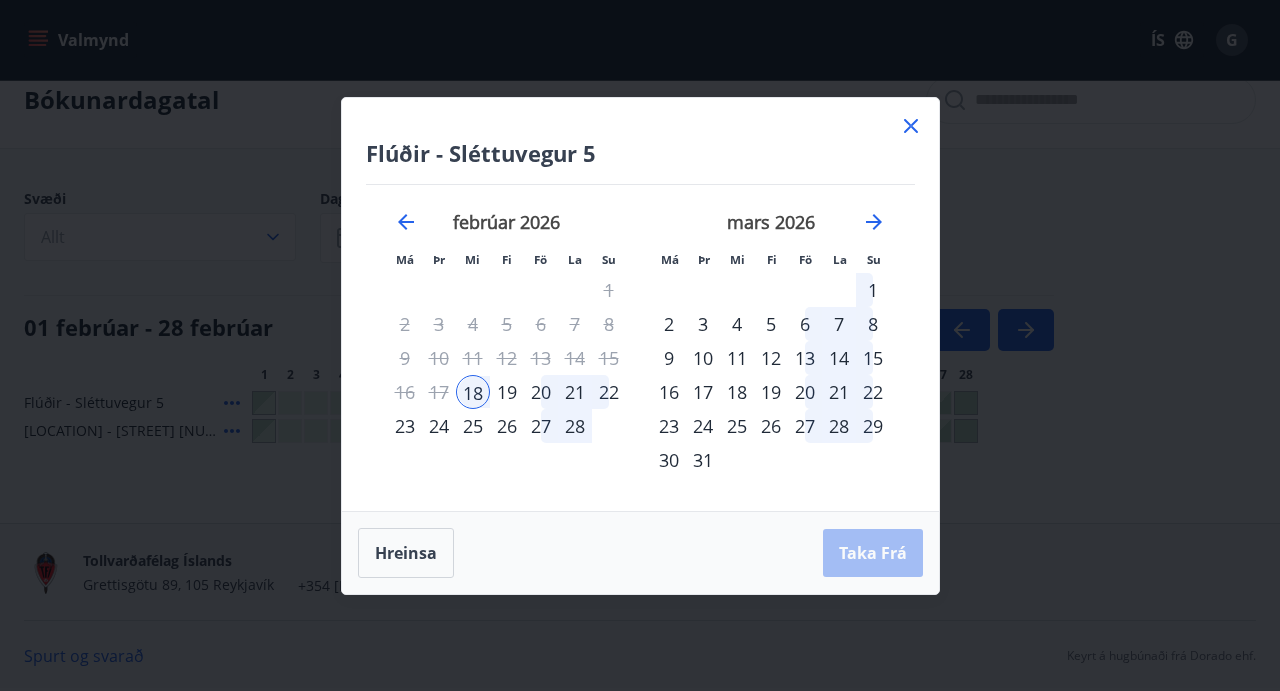 click on "23" at bounding box center [405, 426] 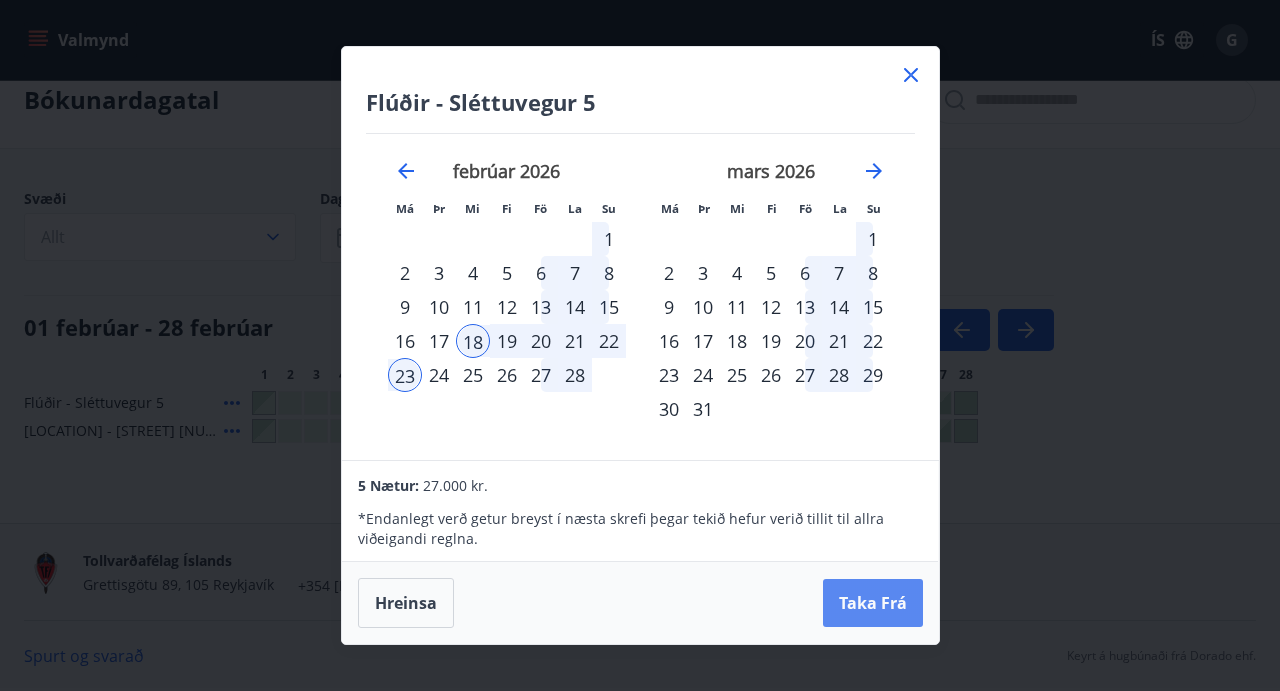 click on "Taka Frá" at bounding box center (873, 603) 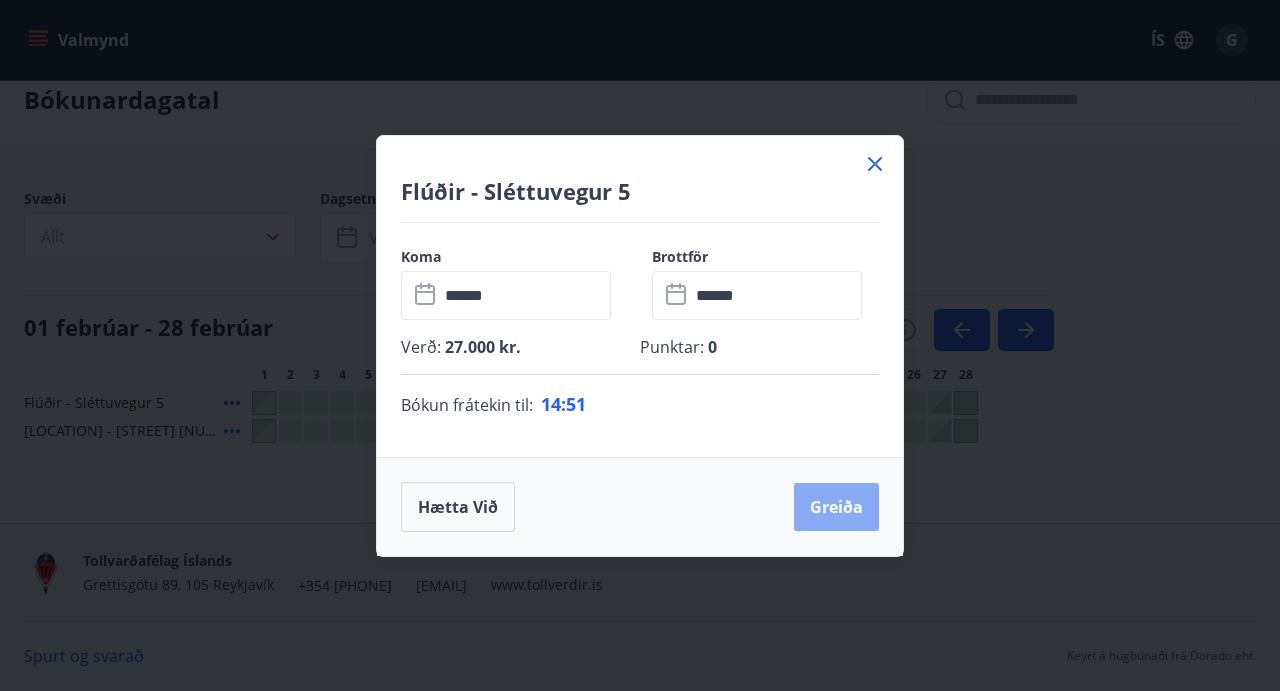 click on "Greiða" at bounding box center (836, 507) 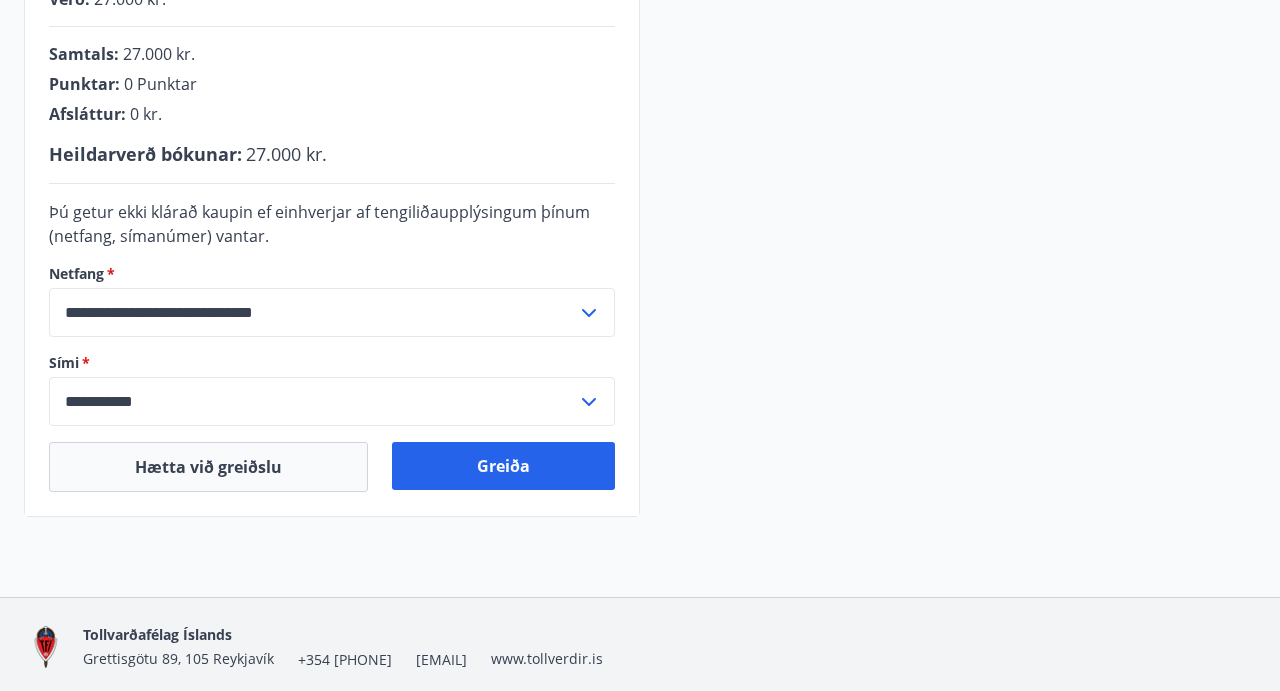 scroll, scrollTop: 534, scrollLeft: 0, axis: vertical 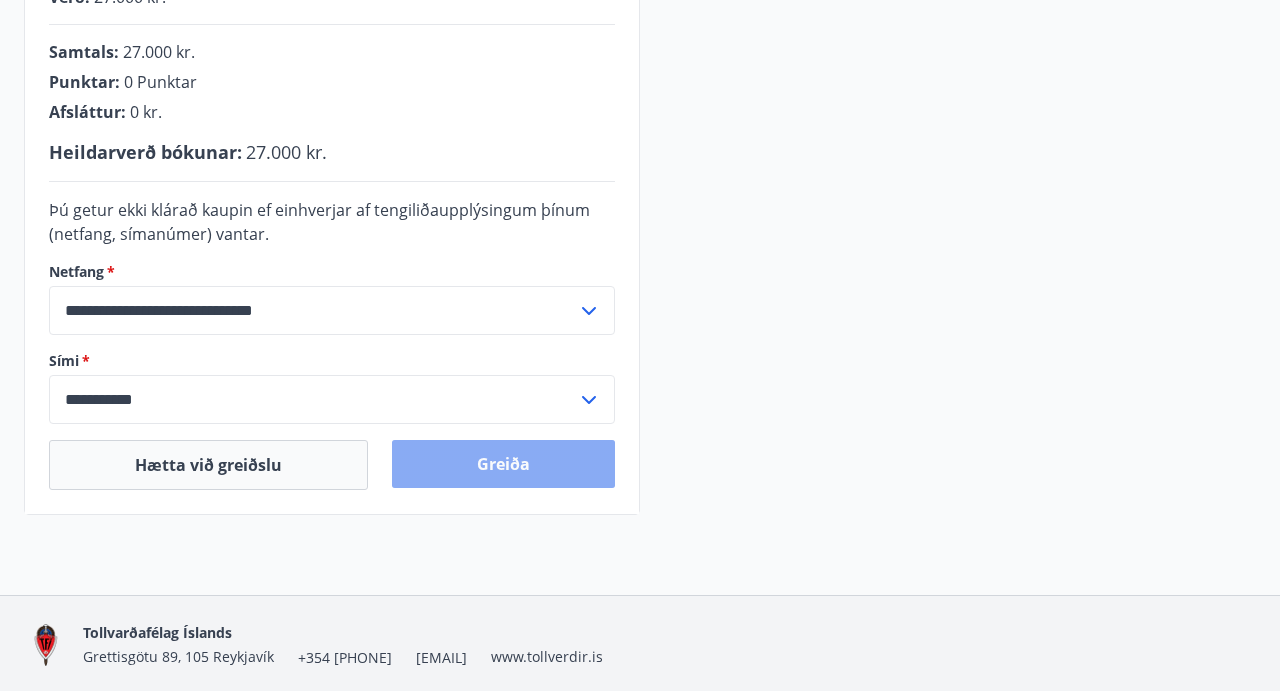 click on "Greiða" at bounding box center (503, 464) 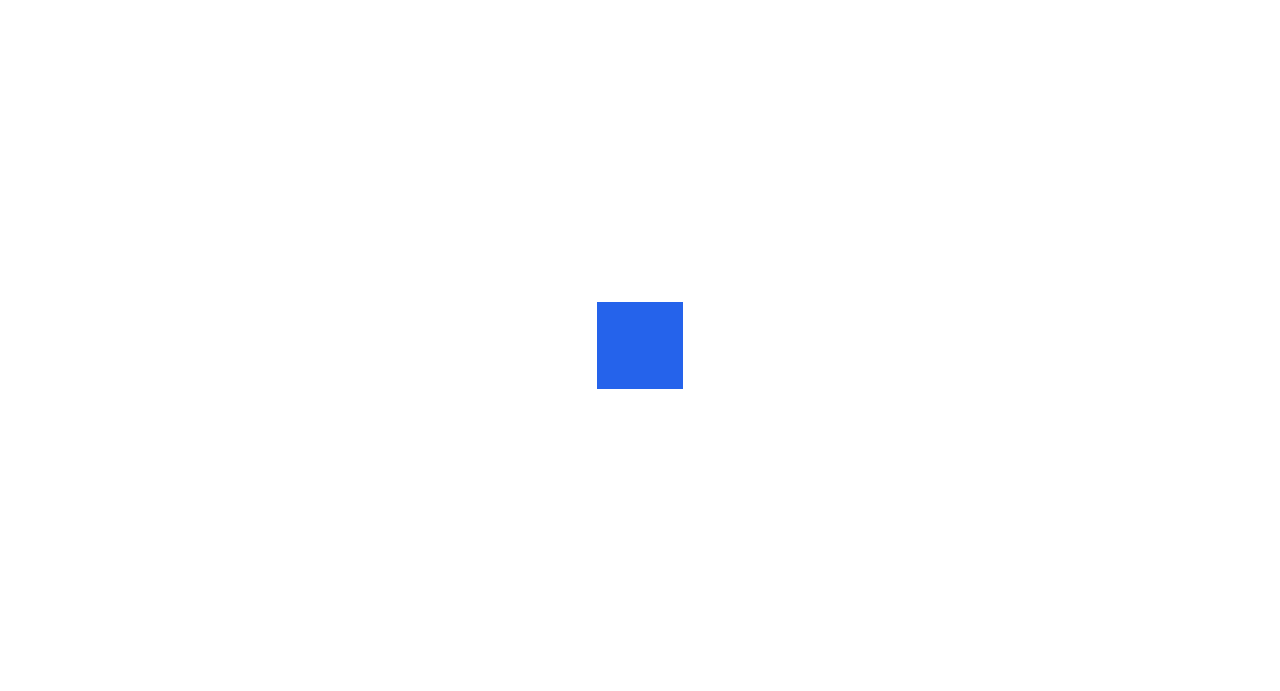 scroll, scrollTop: 0, scrollLeft: 0, axis: both 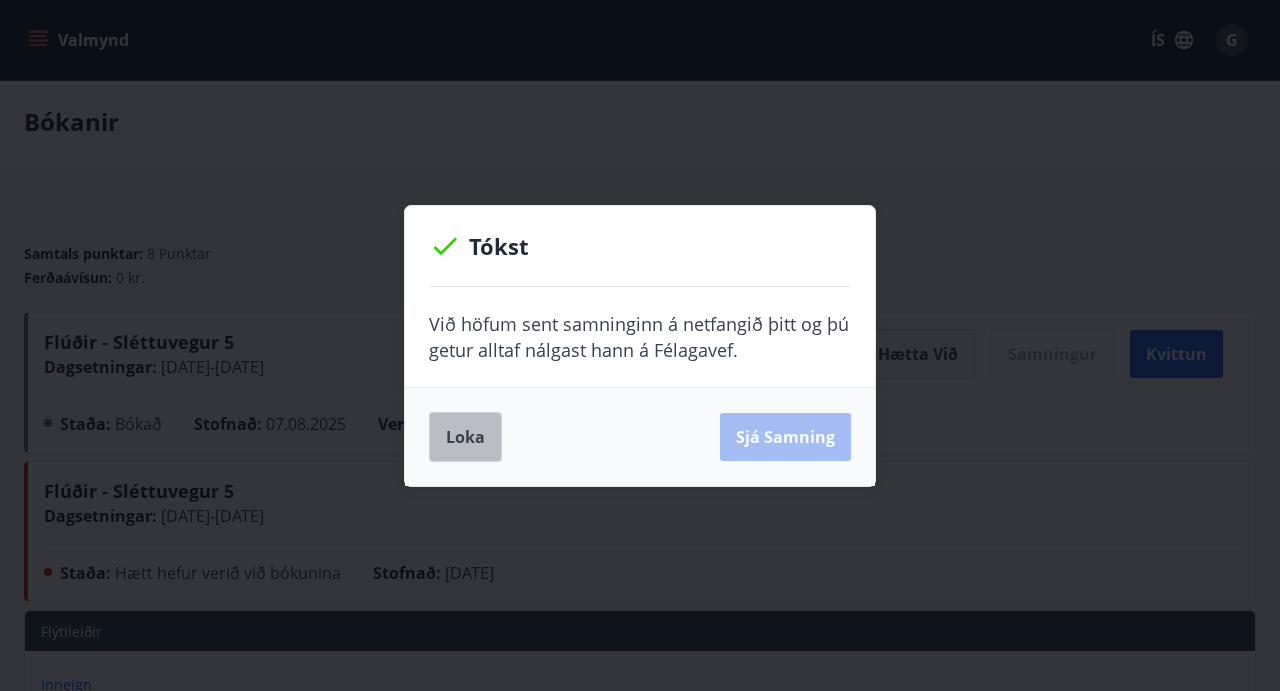 click on "Loka" at bounding box center [465, 437] 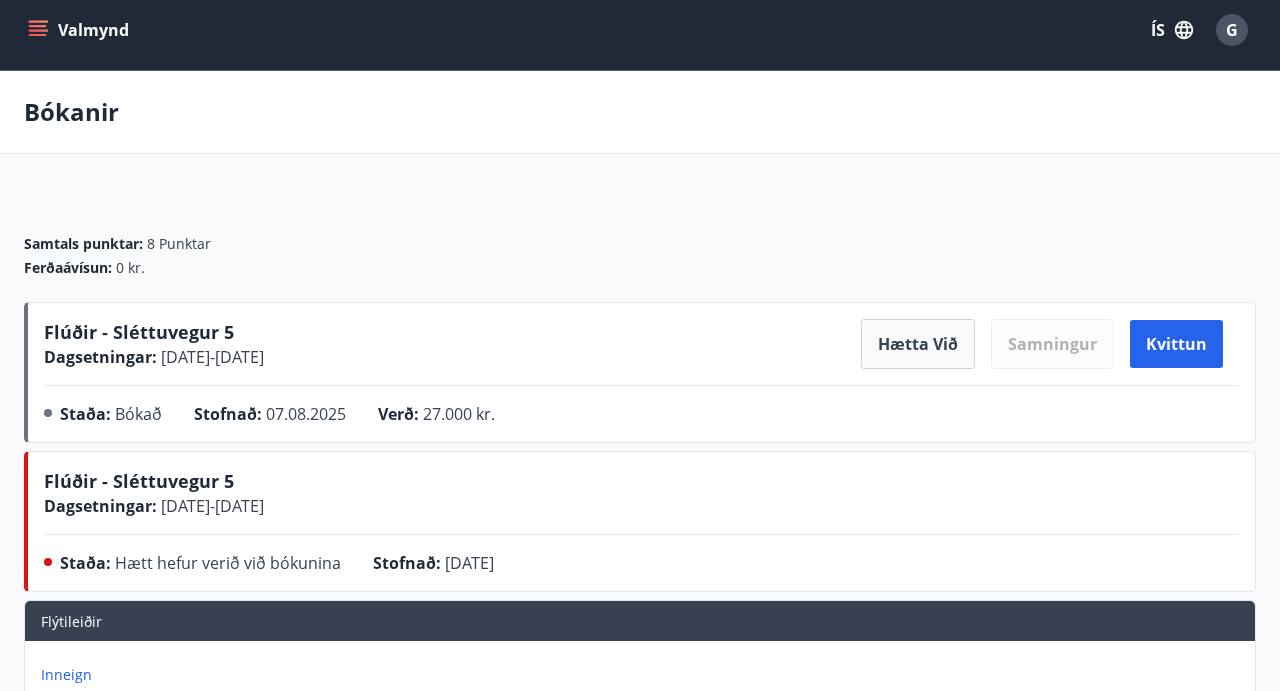 scroll, scrollTop: 0, scrollLeft: 0, axis: both 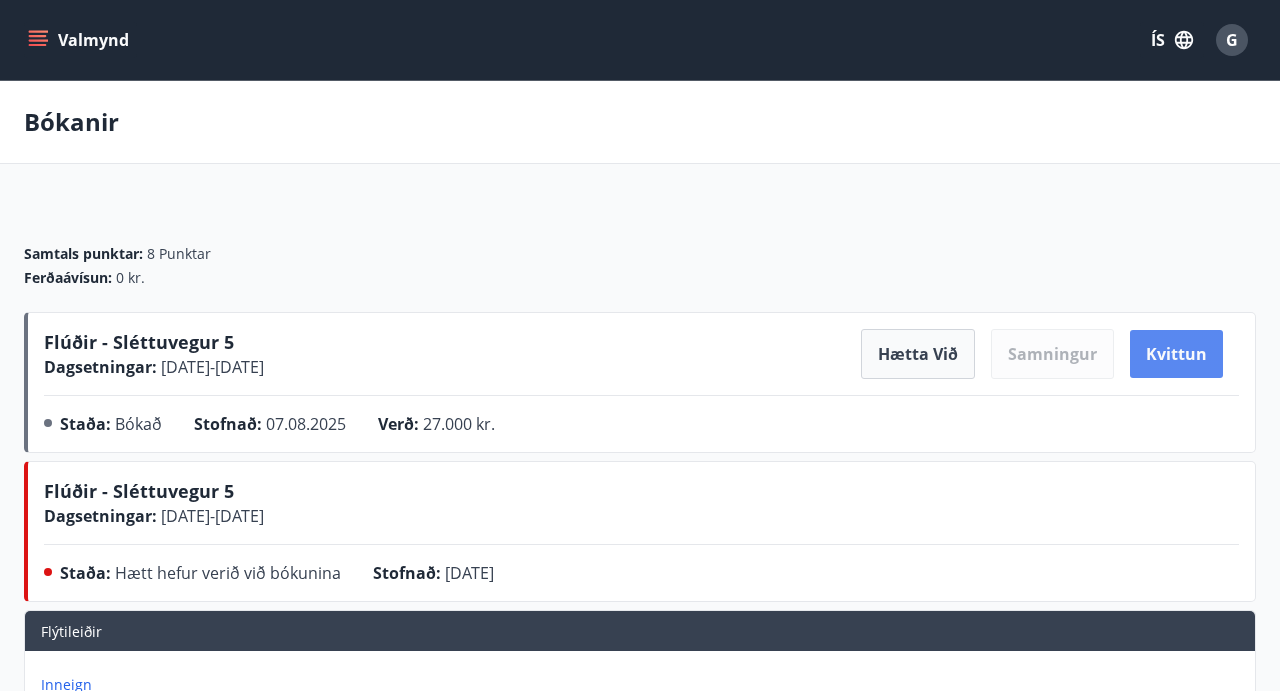 click on "Kvittun" at bounding box center (1176, 354) 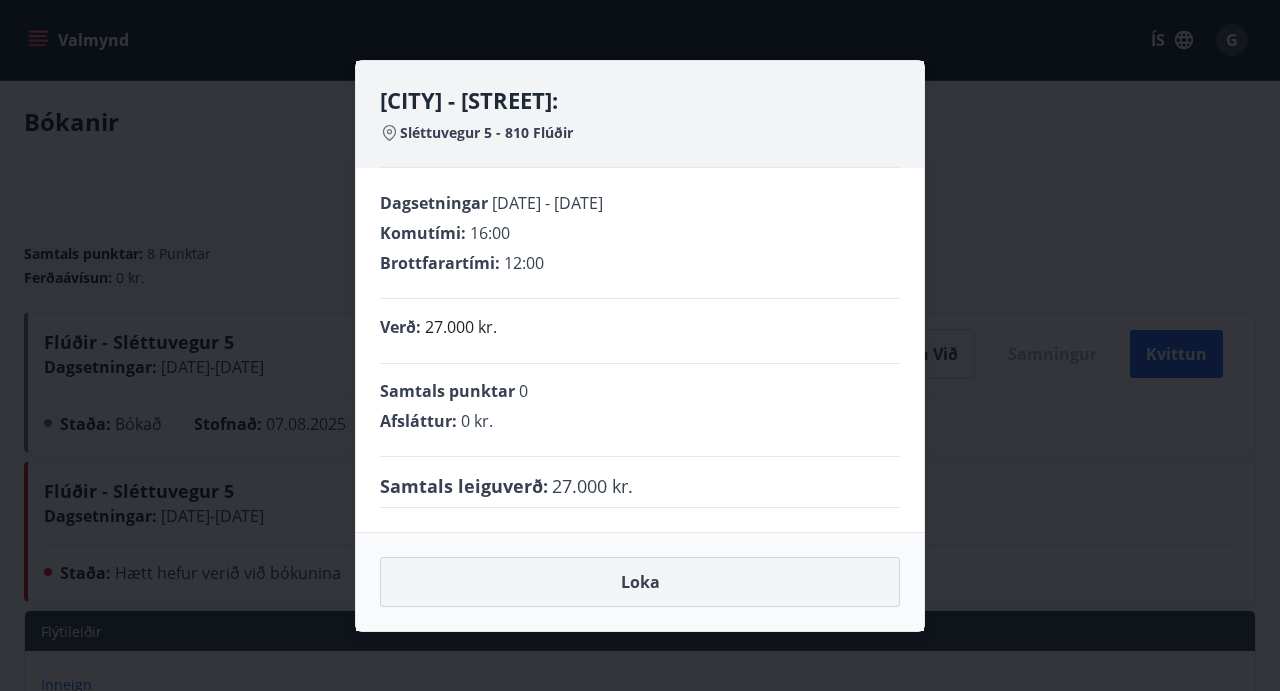 click on "Loka" at bounding box center (640, 582) 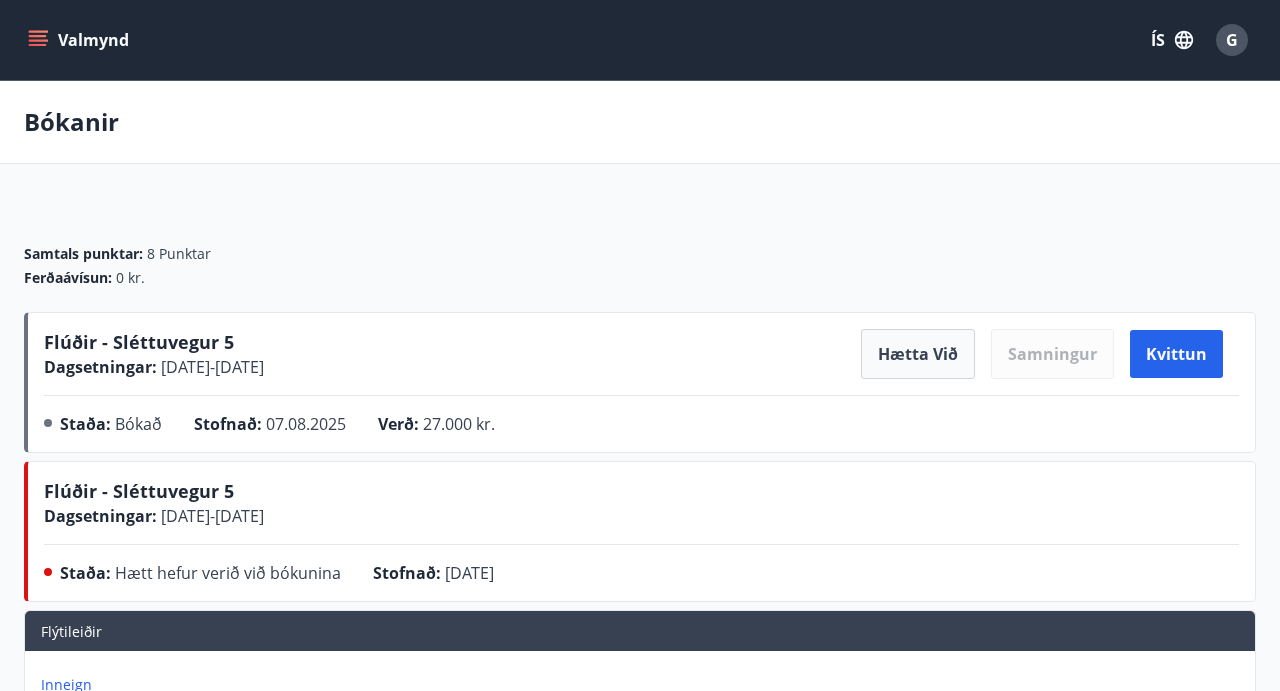 click 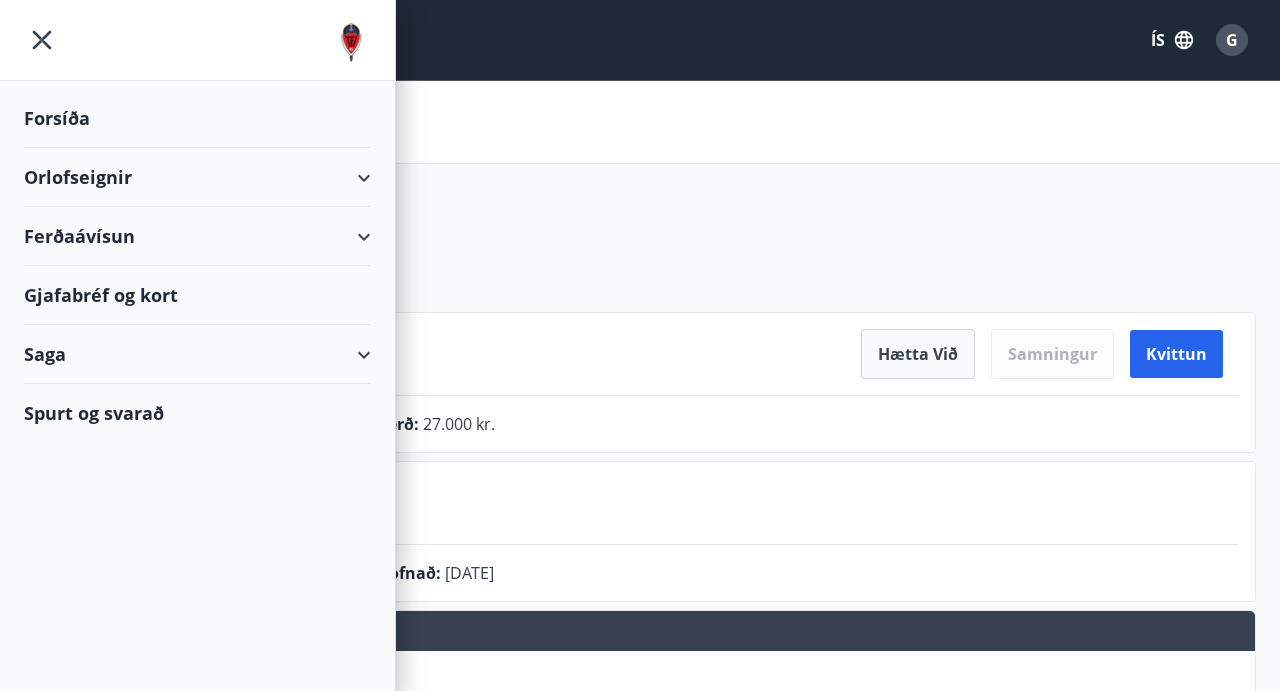 click on "Forsíða" at bounding box center (197, 118) 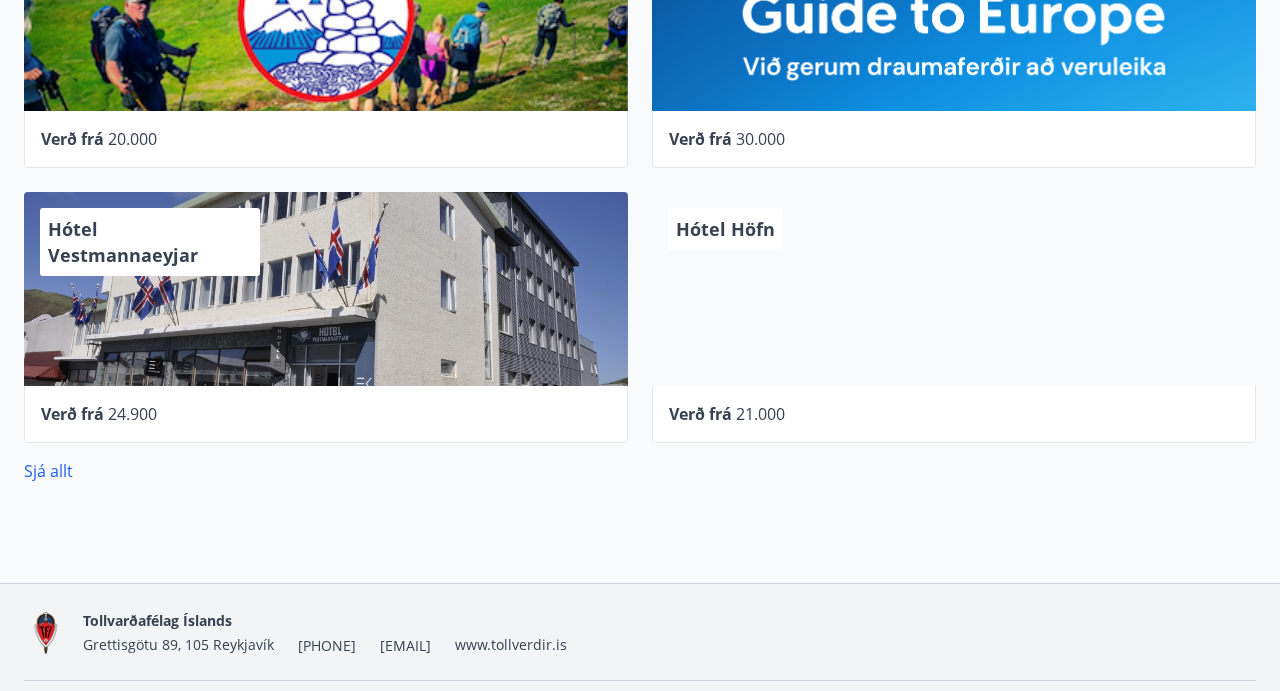 scroll, scrollTop: 988, scrollLeft: 0, axis: vertical 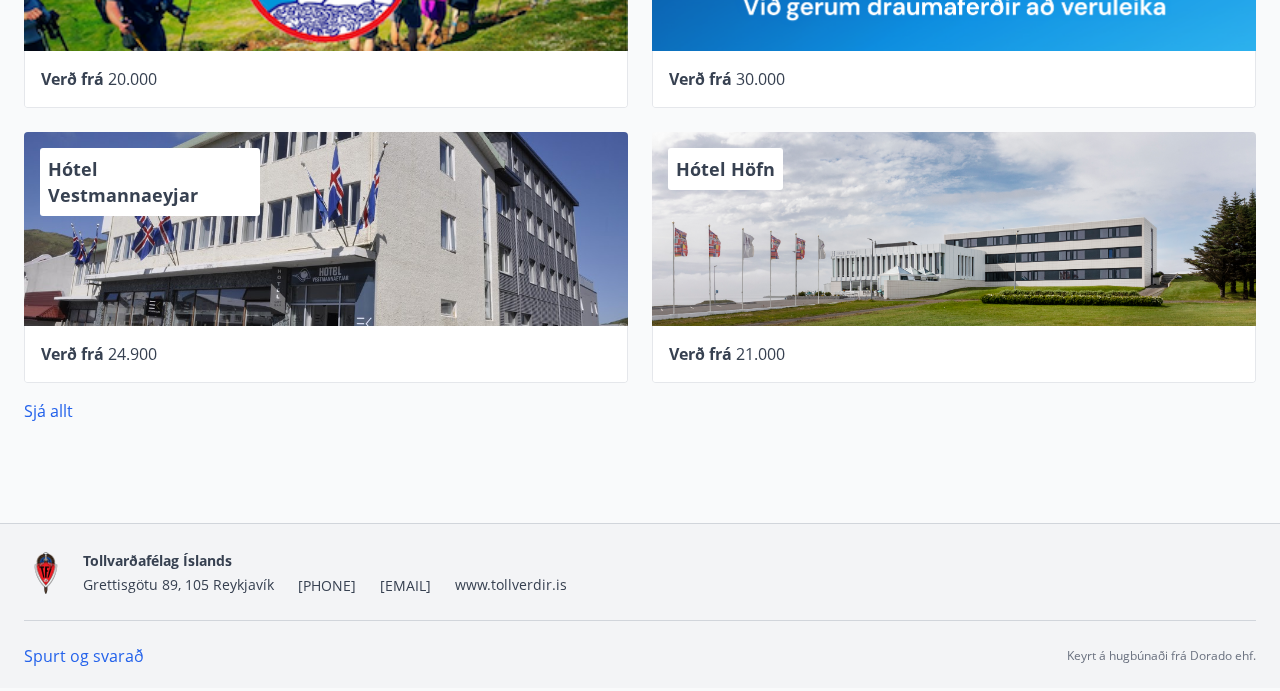 click on "Hótel Vestmannaeyjar" at bounding box center [326, 229] 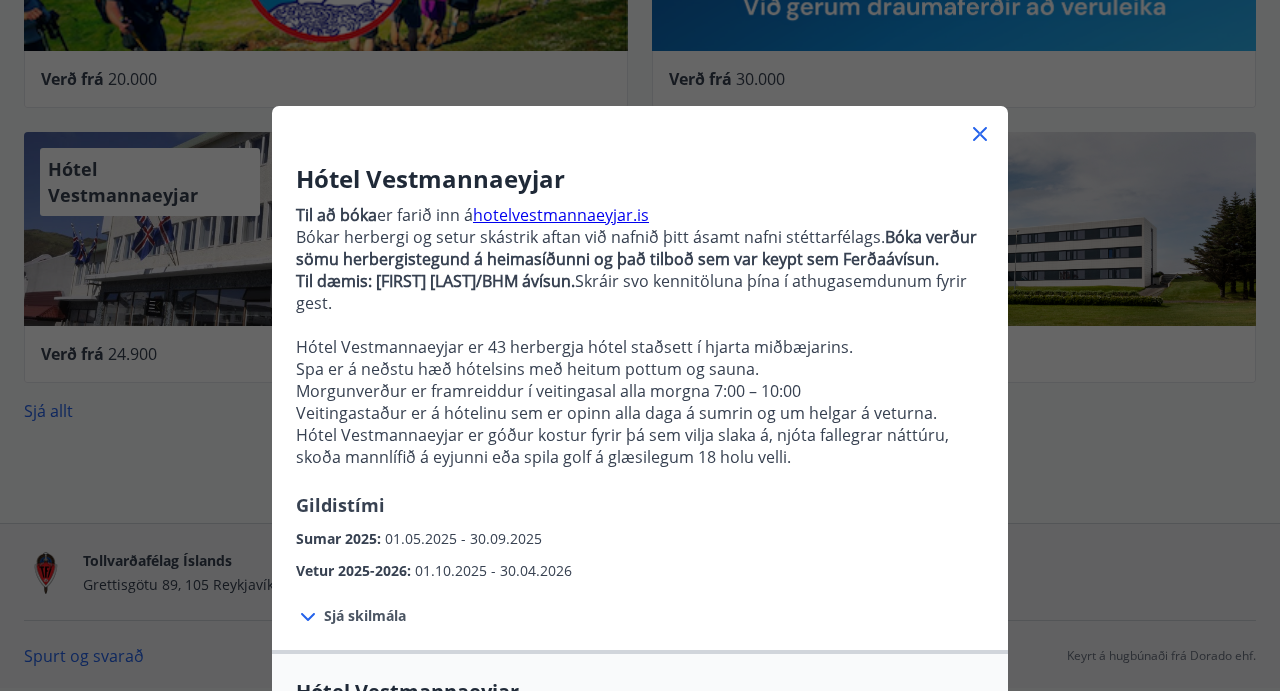 scroll, scrollTop: 61, scrollLeft: 0, axis: vertical 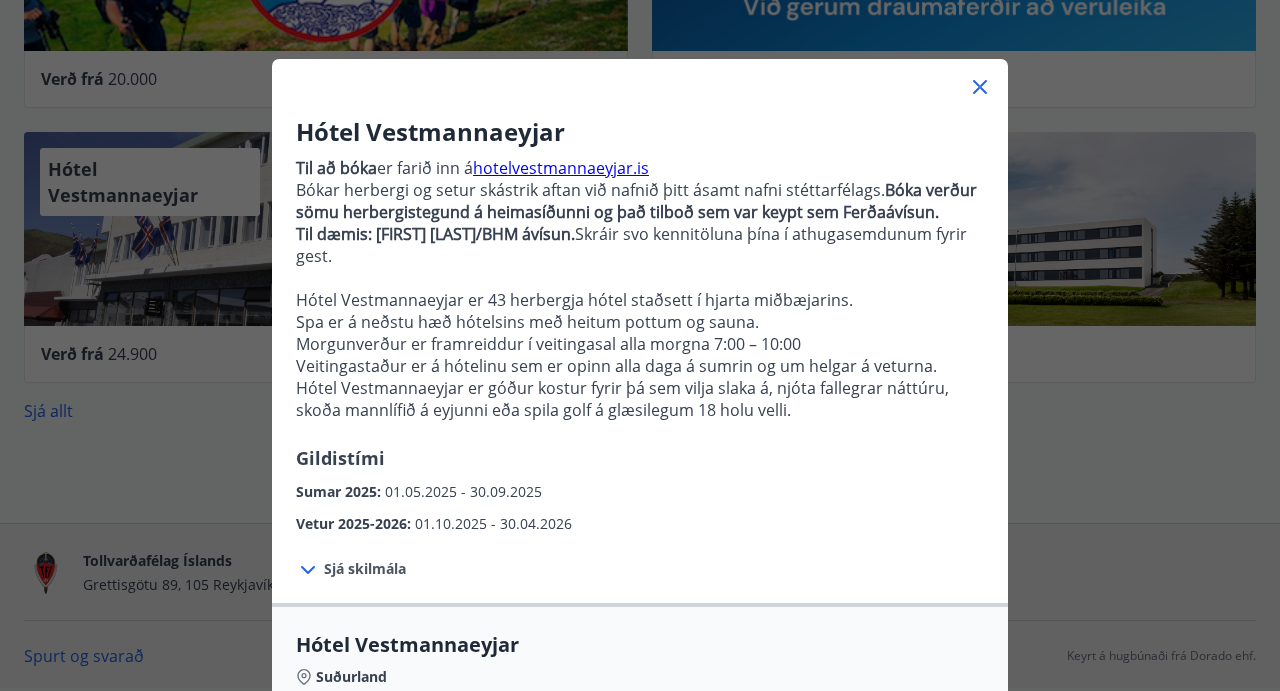 click on "Sjá skilmála" at bounding box center (365, 569) 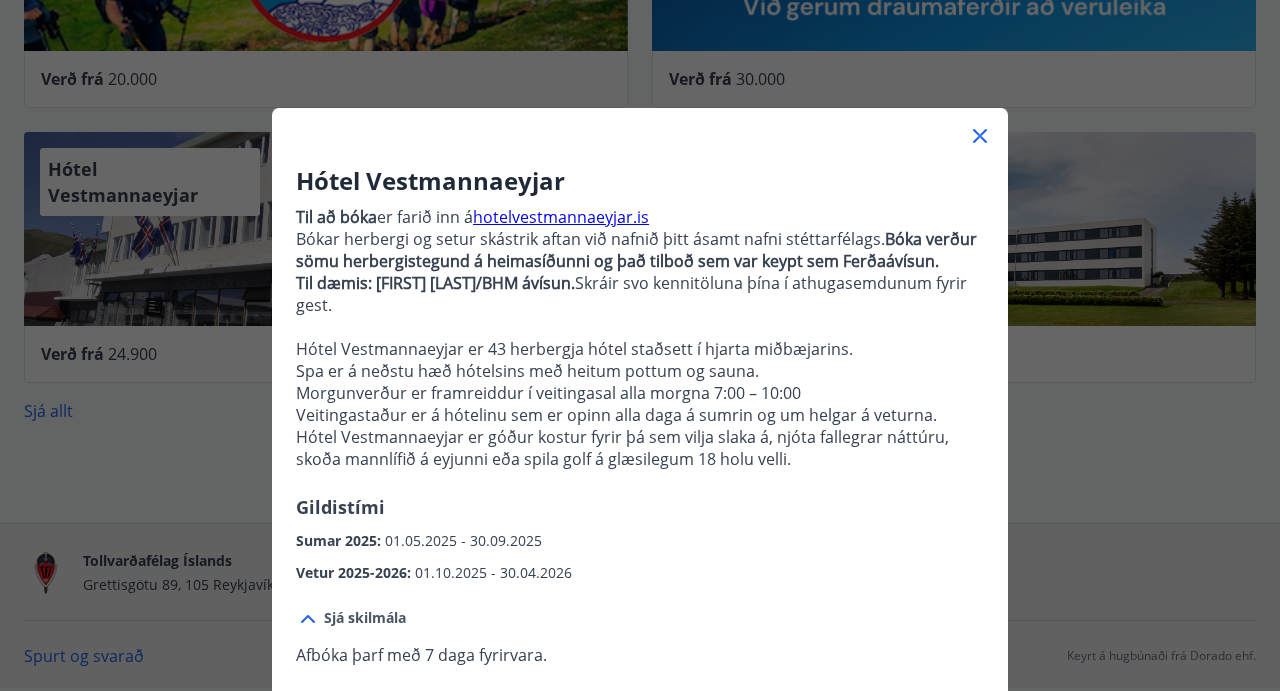 scroll, scrollTop: 0, scrollLeft: 0, axis: both 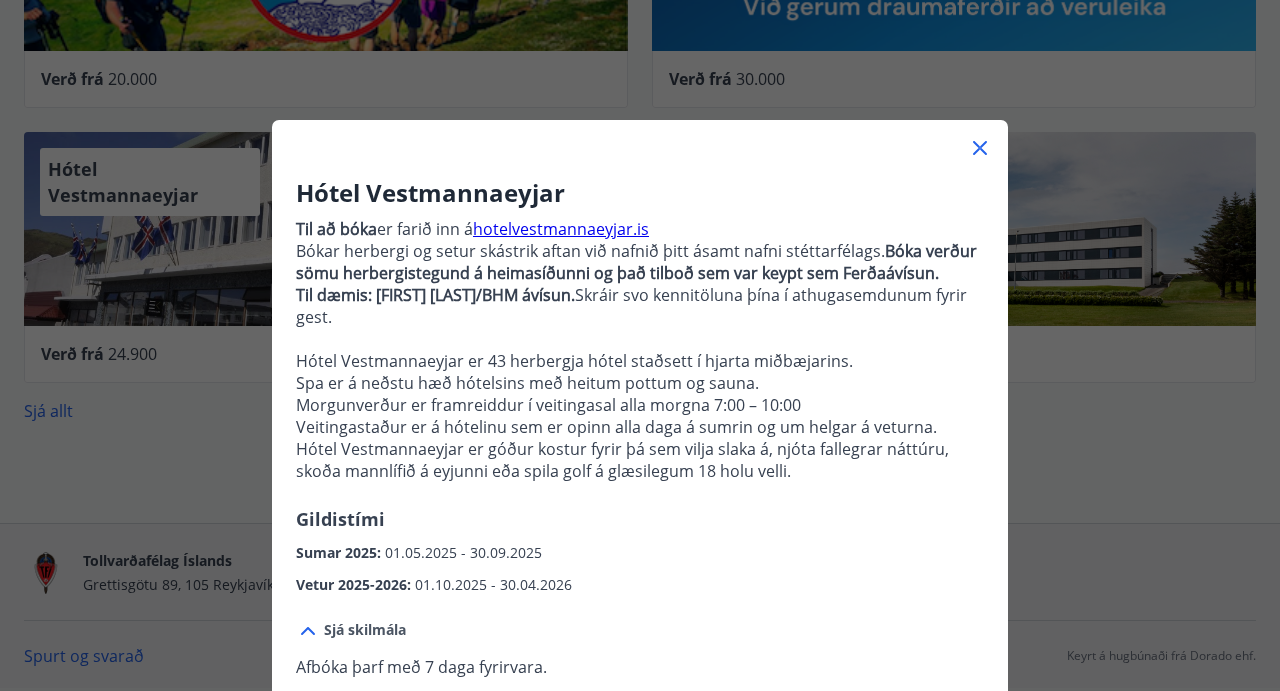 click 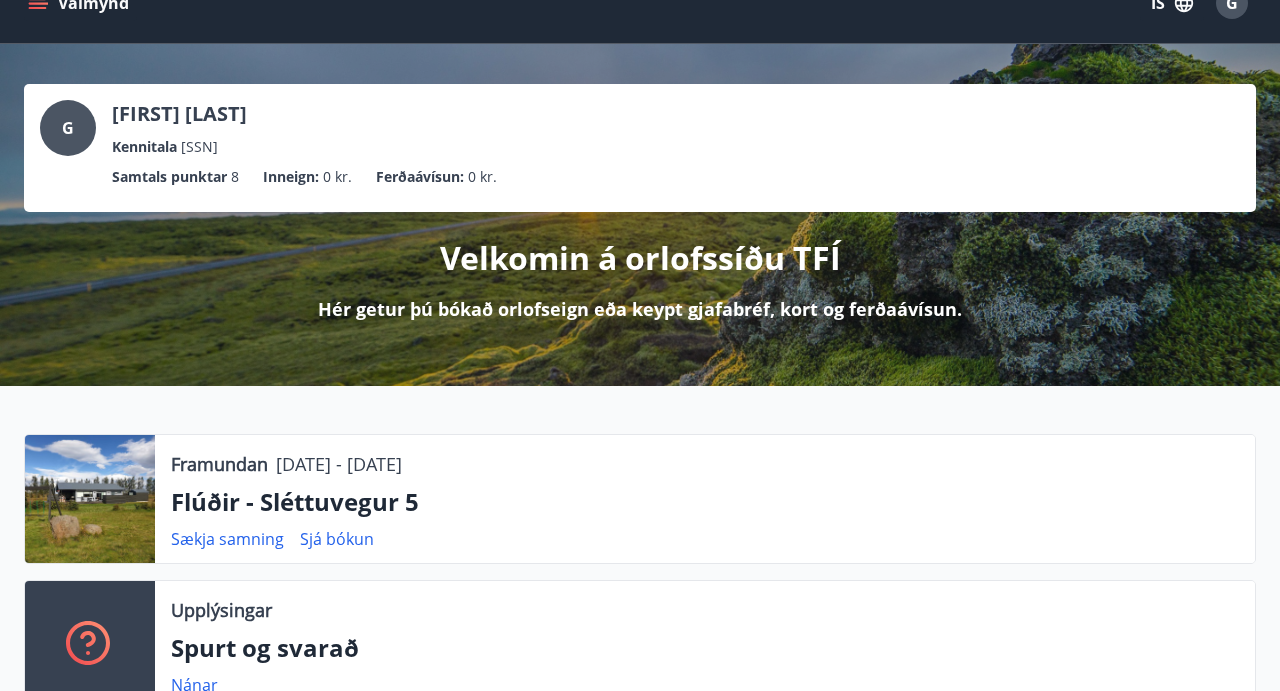 scroll, scrollTop: 0, scrollLeft: 0, axis: both 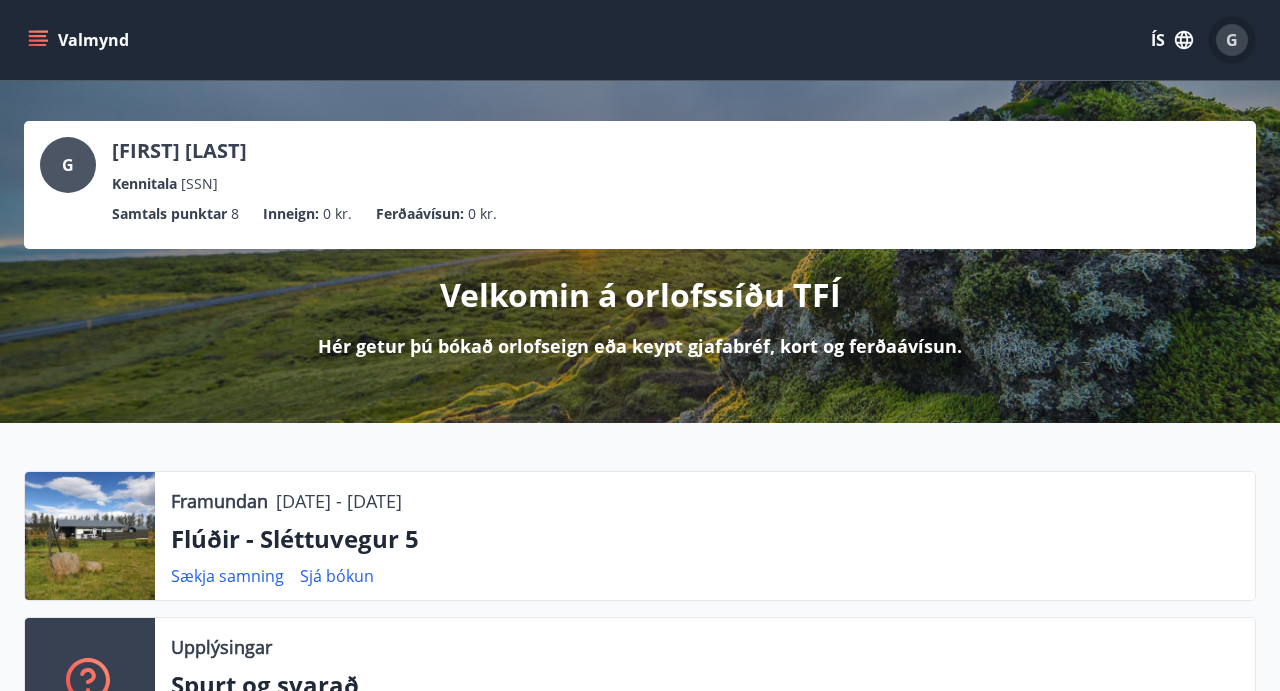 click on "G" at bounding box center [1232, 40] 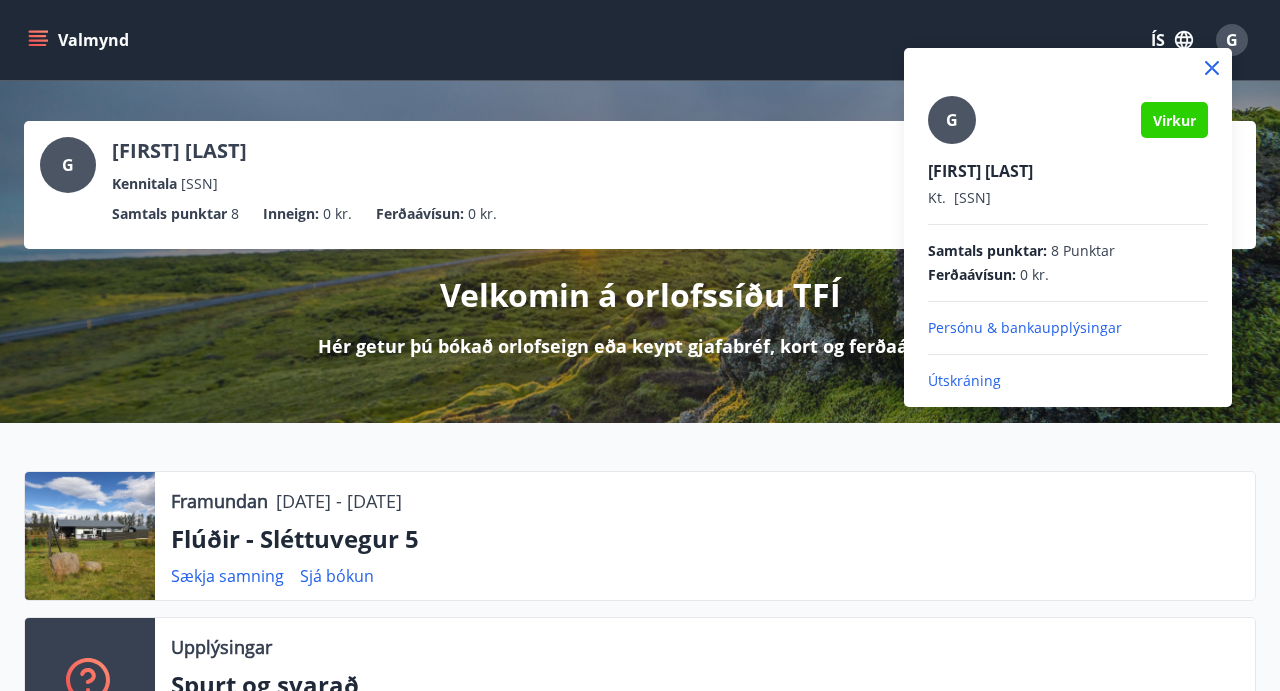 click on "Útskráning" at bounding box center (1068, 381) 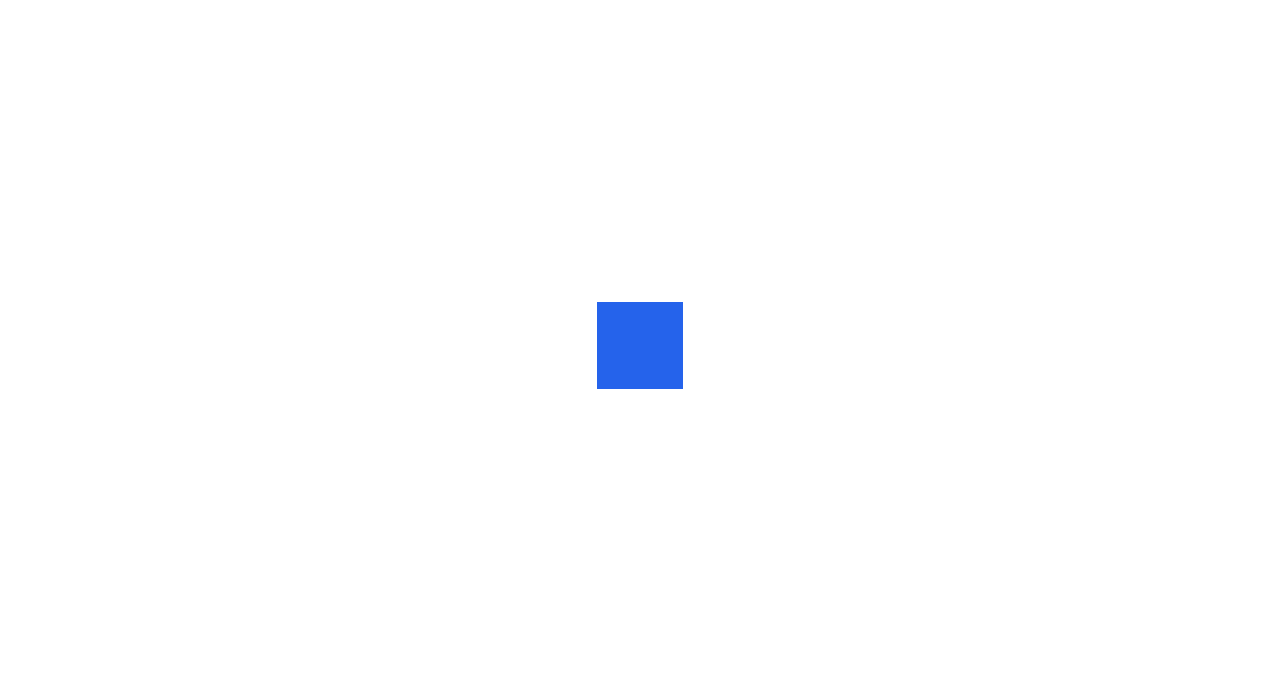 scroll, scrollTop: 0, scrollLeft: 0, axis: both 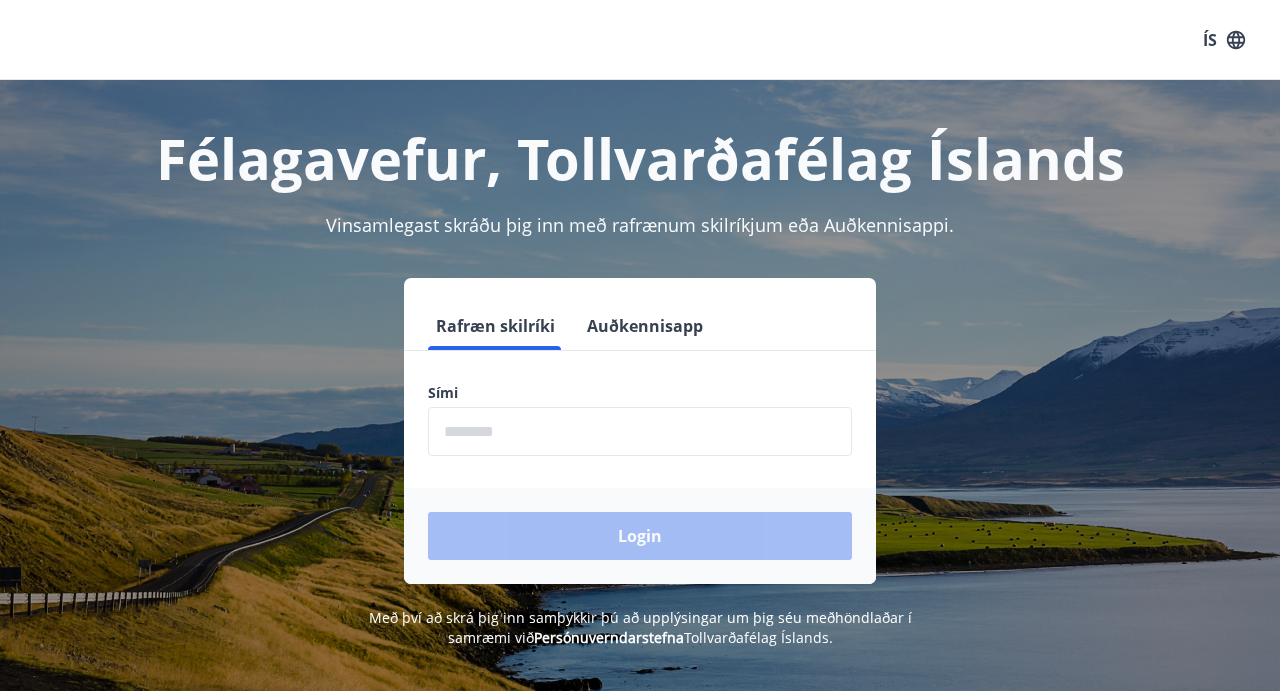 click at bounding box center [640, 431] 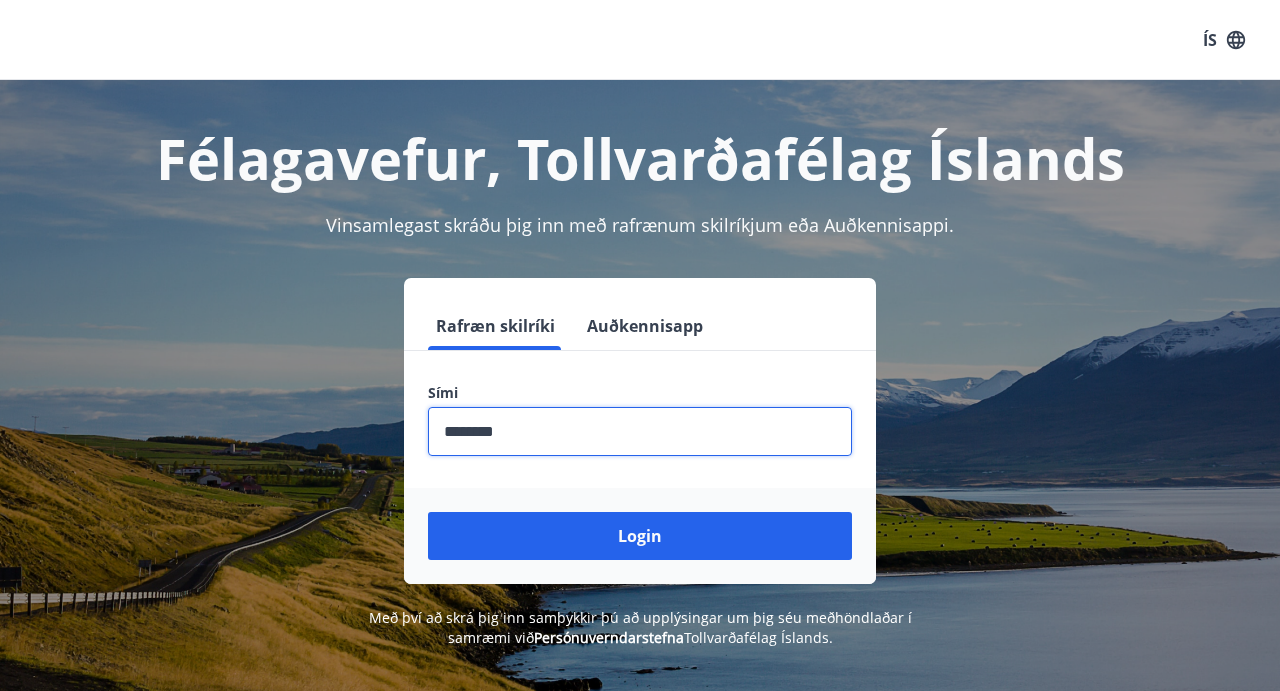 type on "********" 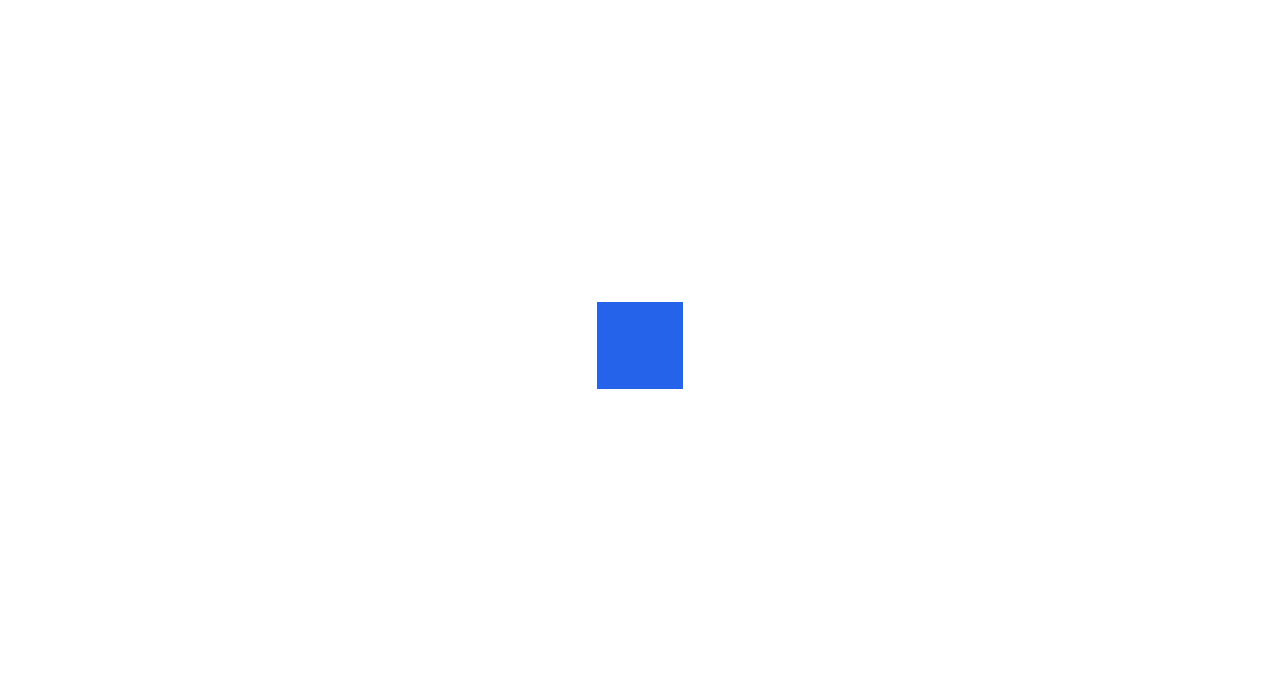 scroll, scrollTop: 0, scrollLeft: 0, axis: both 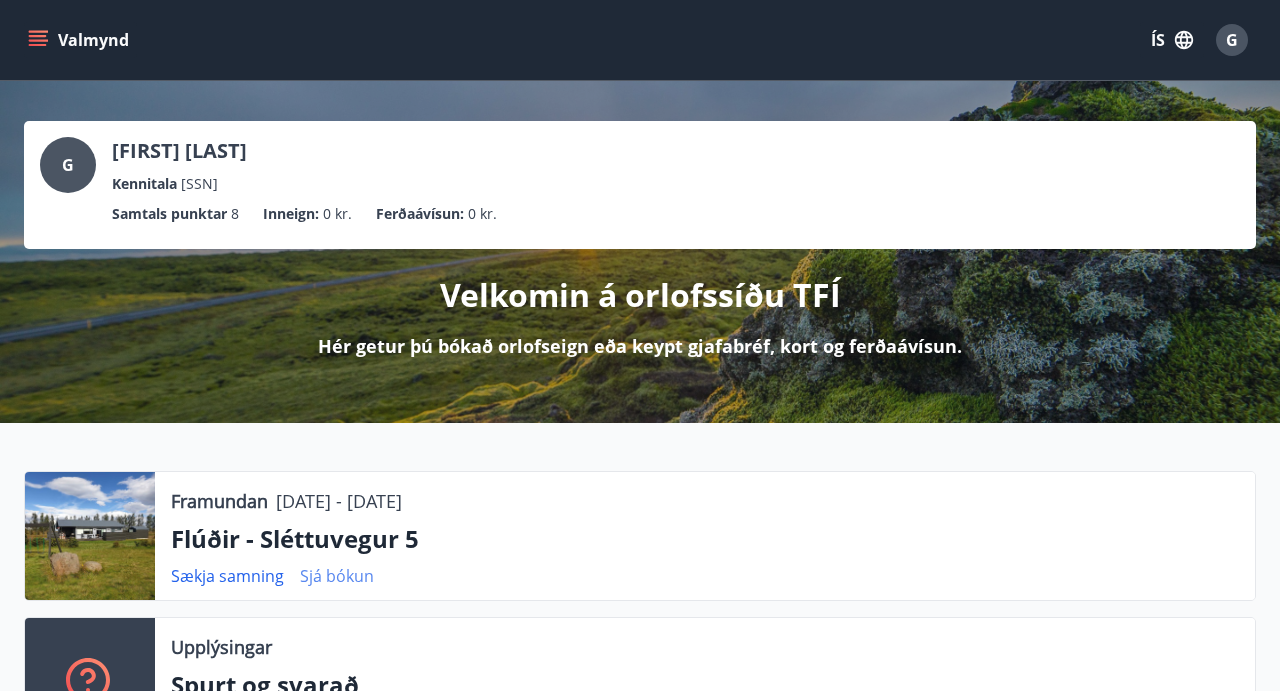 click on "Sjá bókun" at bounding box center (337, 576) 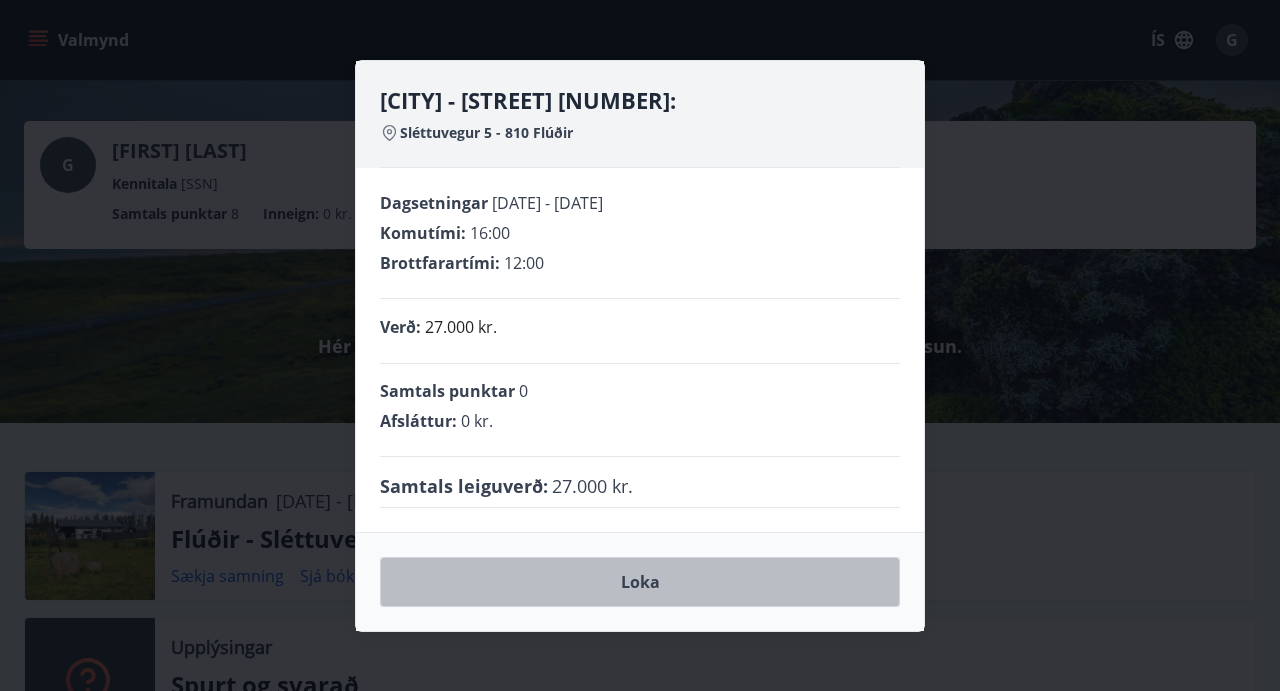 click on "Loka" at bounding box center (640, 582) 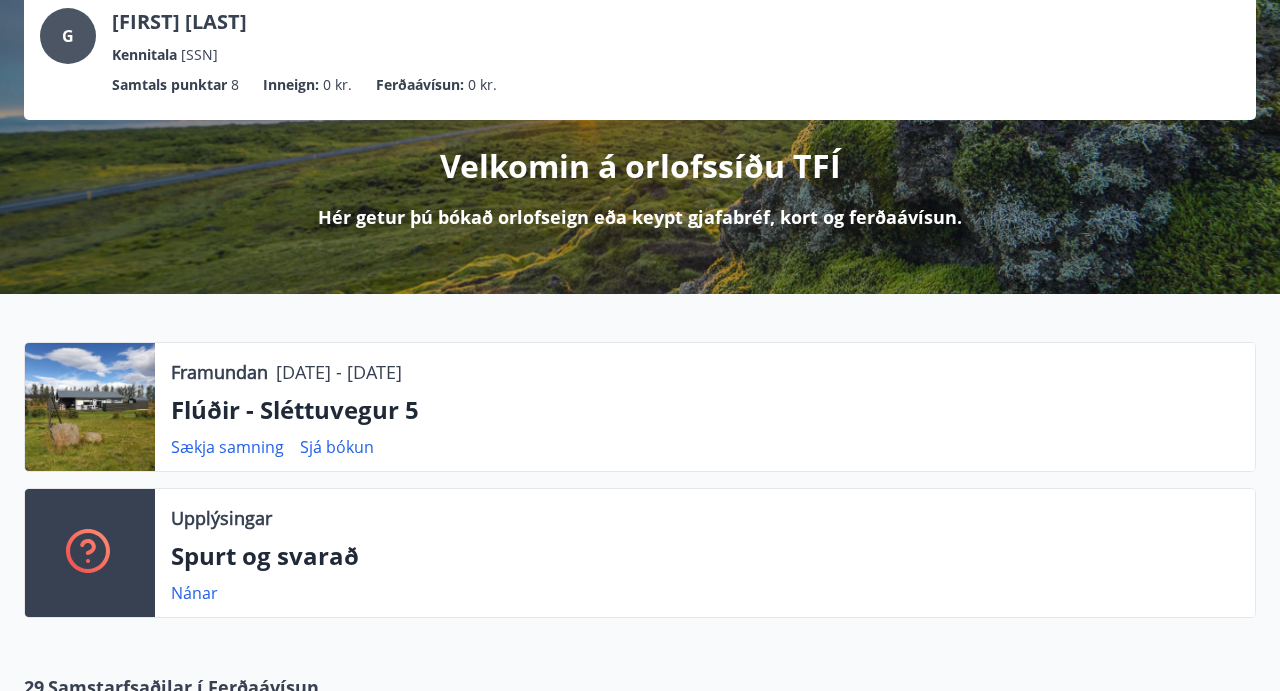 scroll, scrollTop: 0, scrollLeft: 0, axis: both 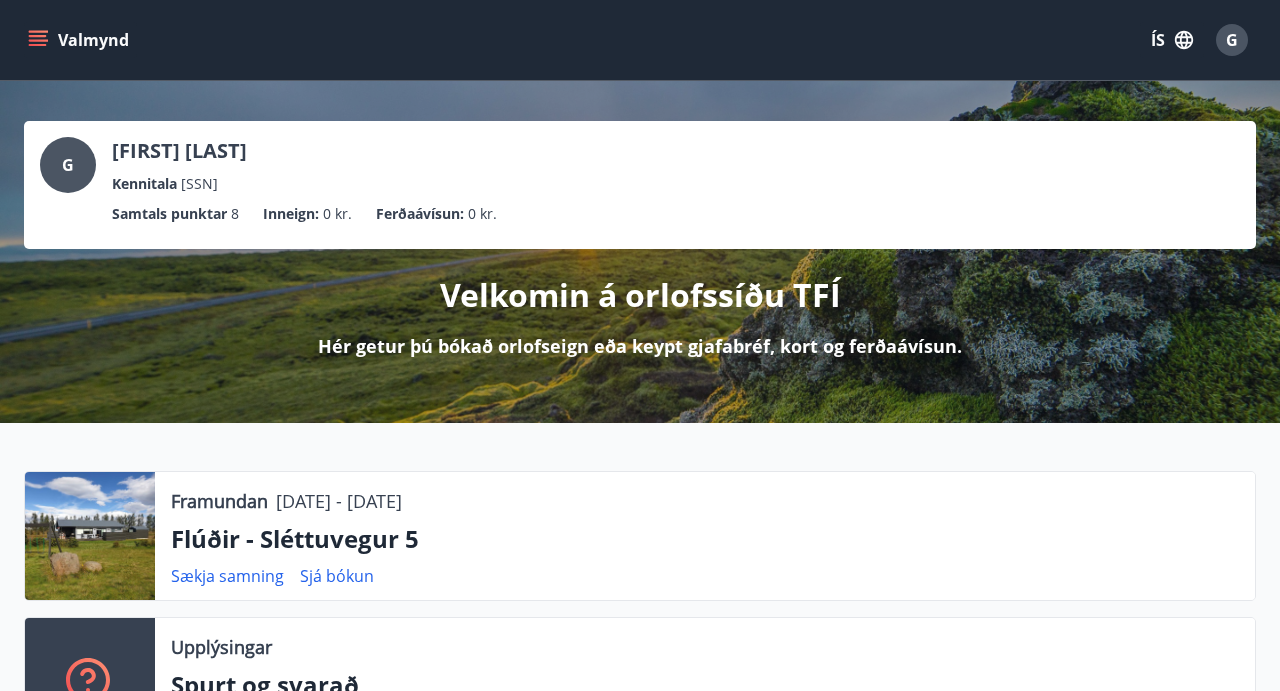 click 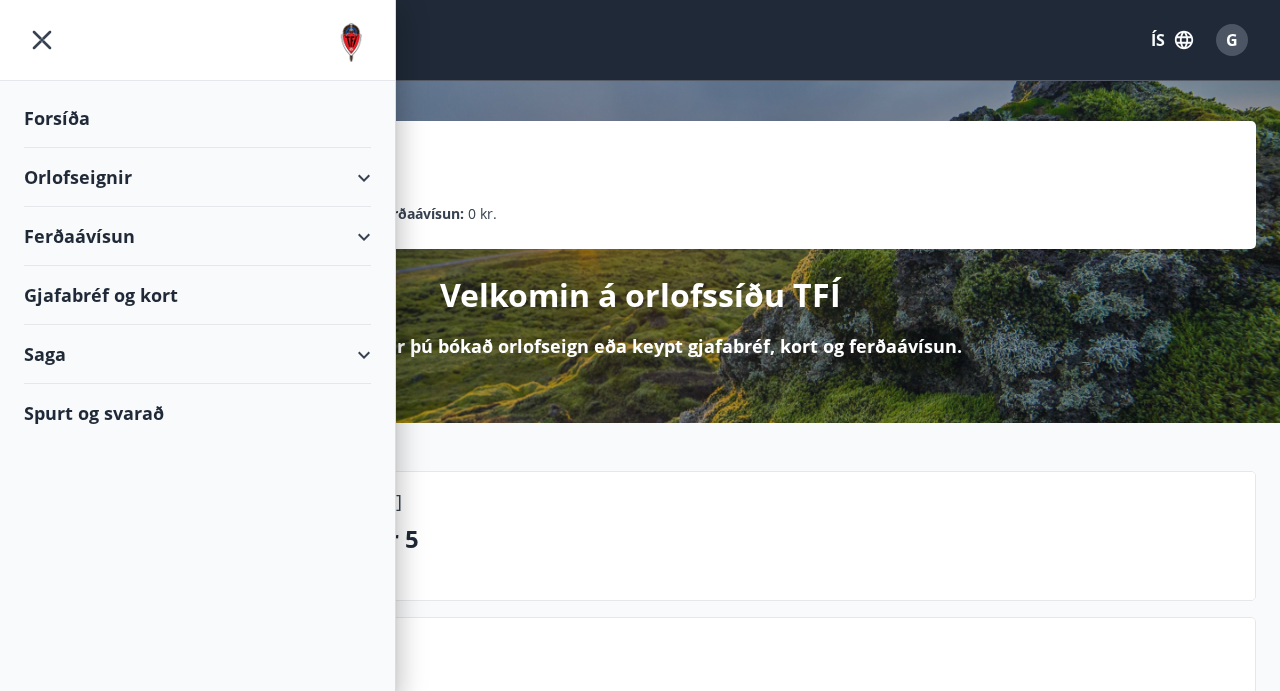 click on "Orlofseignir" at bounding box center (197, 177) 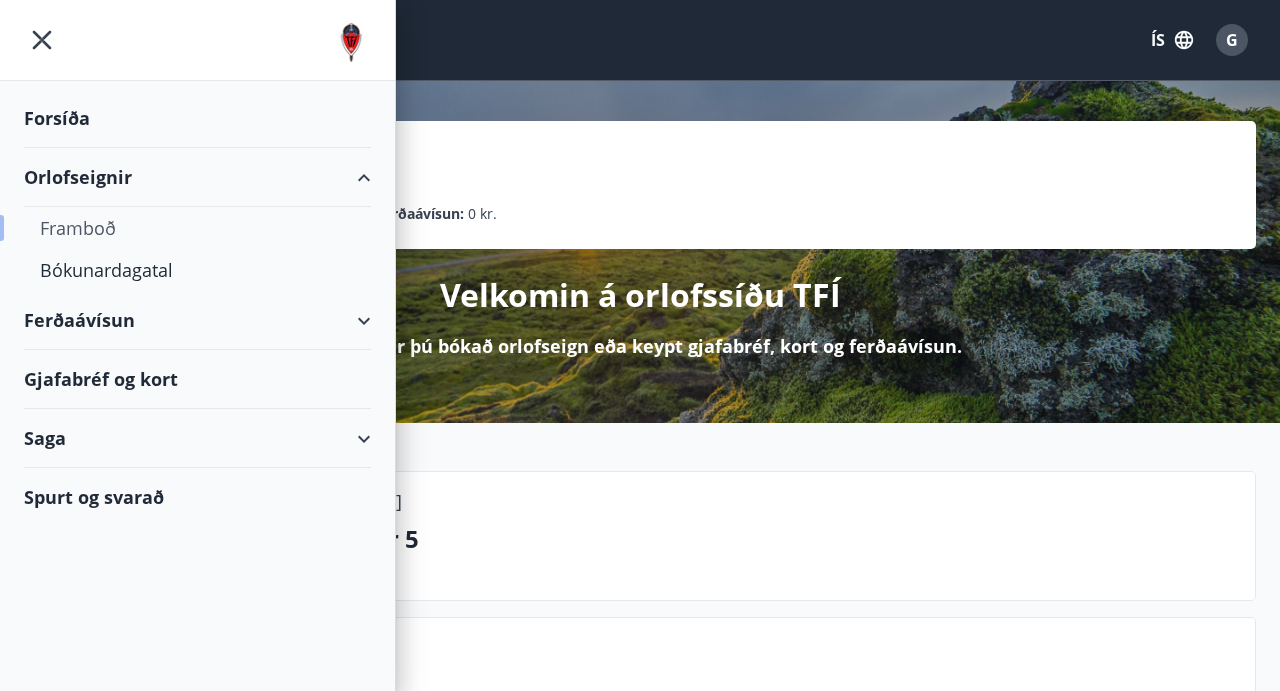 click on "Framboð" at bounding box center (197, 228) 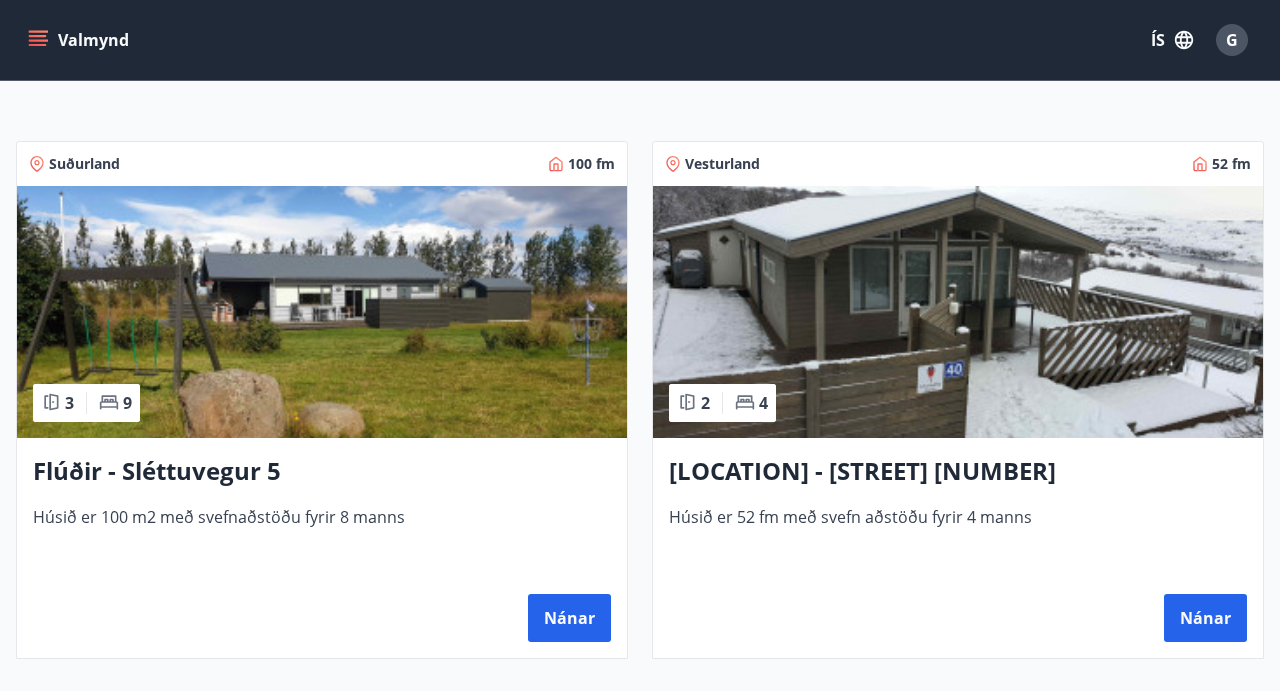 scroll, scrollTop: 306, scrollLeft: 0, axis: vertical 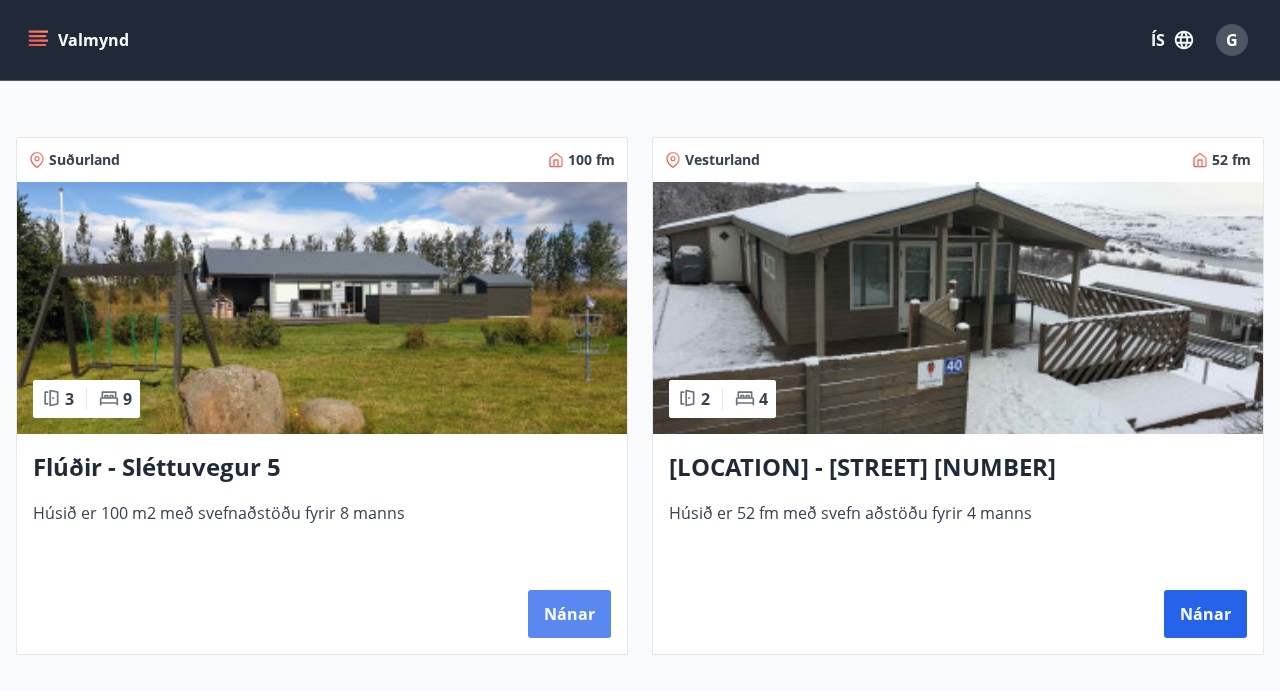 click on "Nánar" at bounding box center [569, 614] 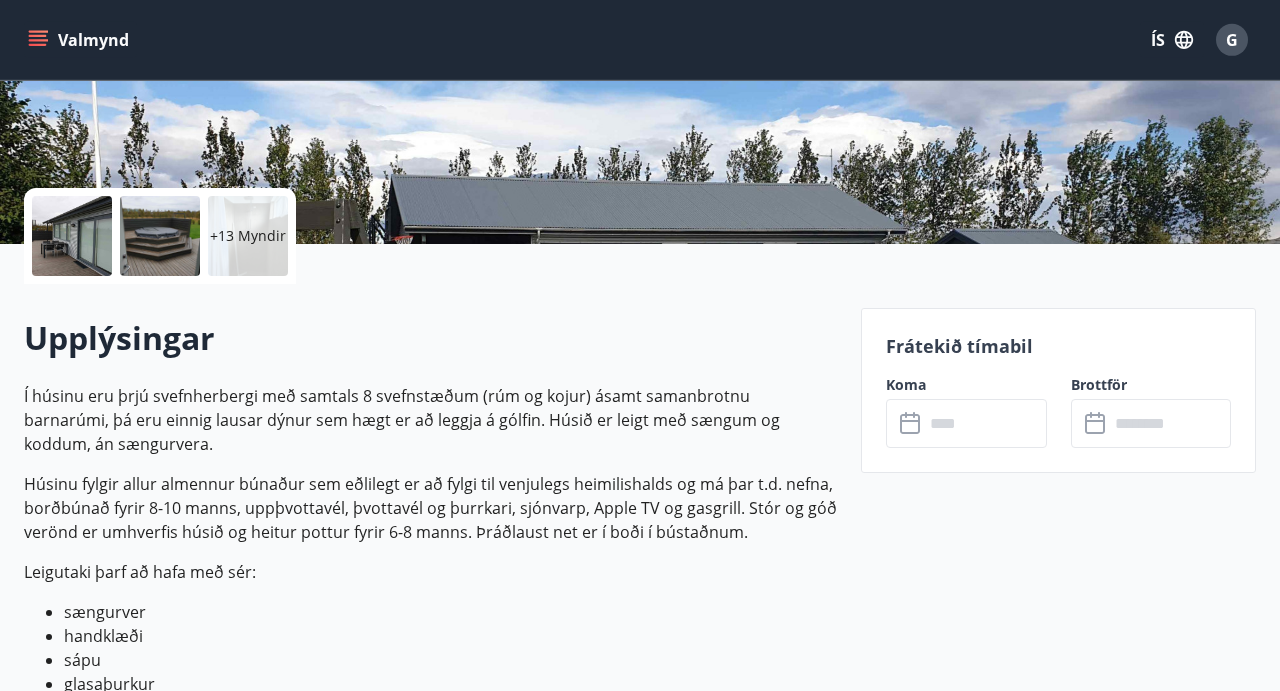 scroll, scrollTop: 365, scrollLeft: 0, axis: vertical 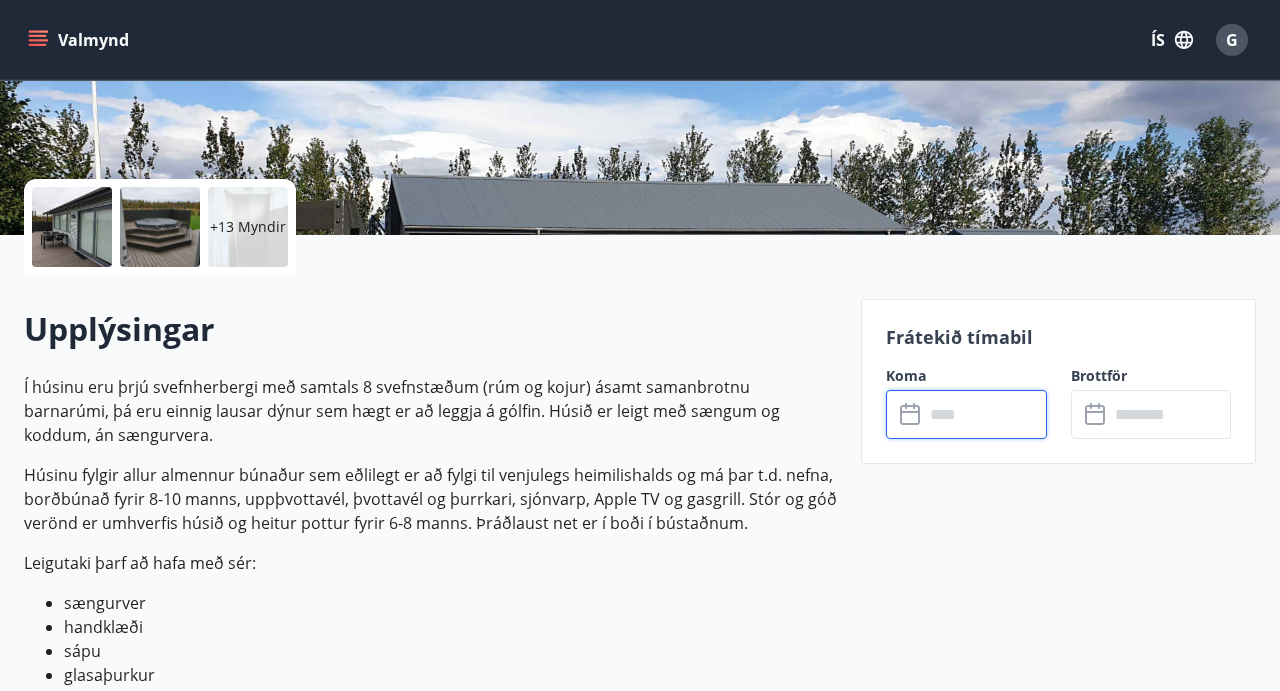 click at bounding box center [985, 414] 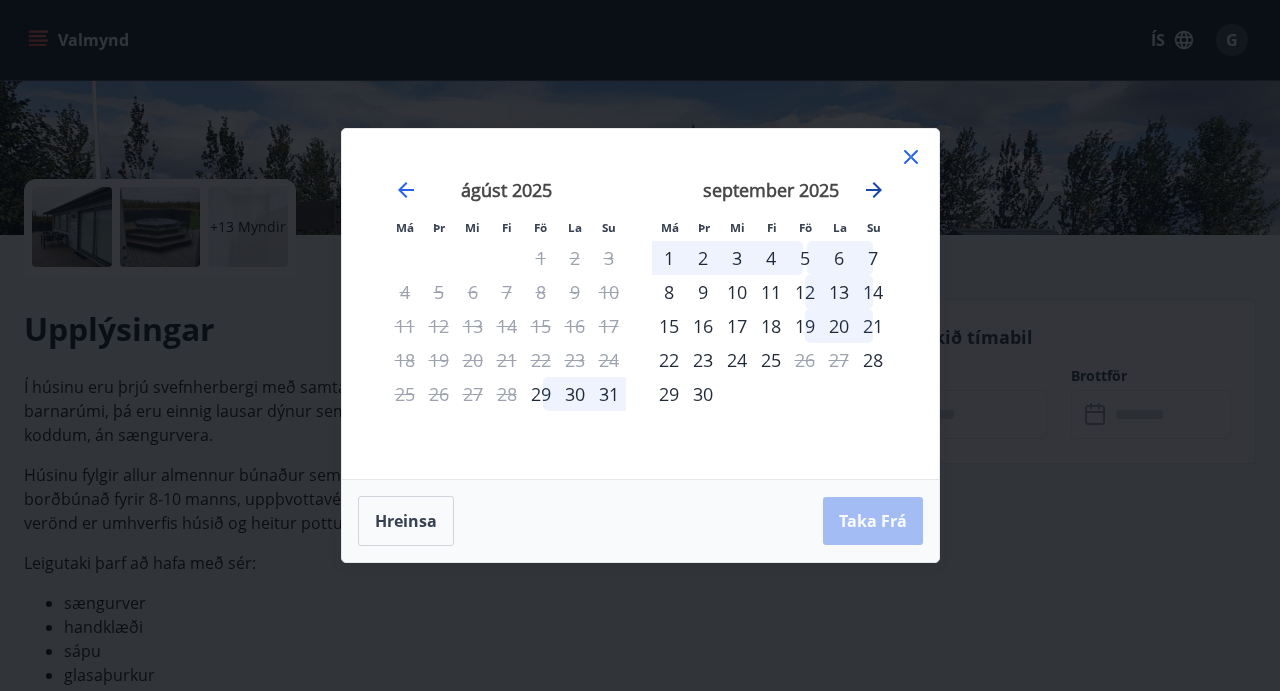 click 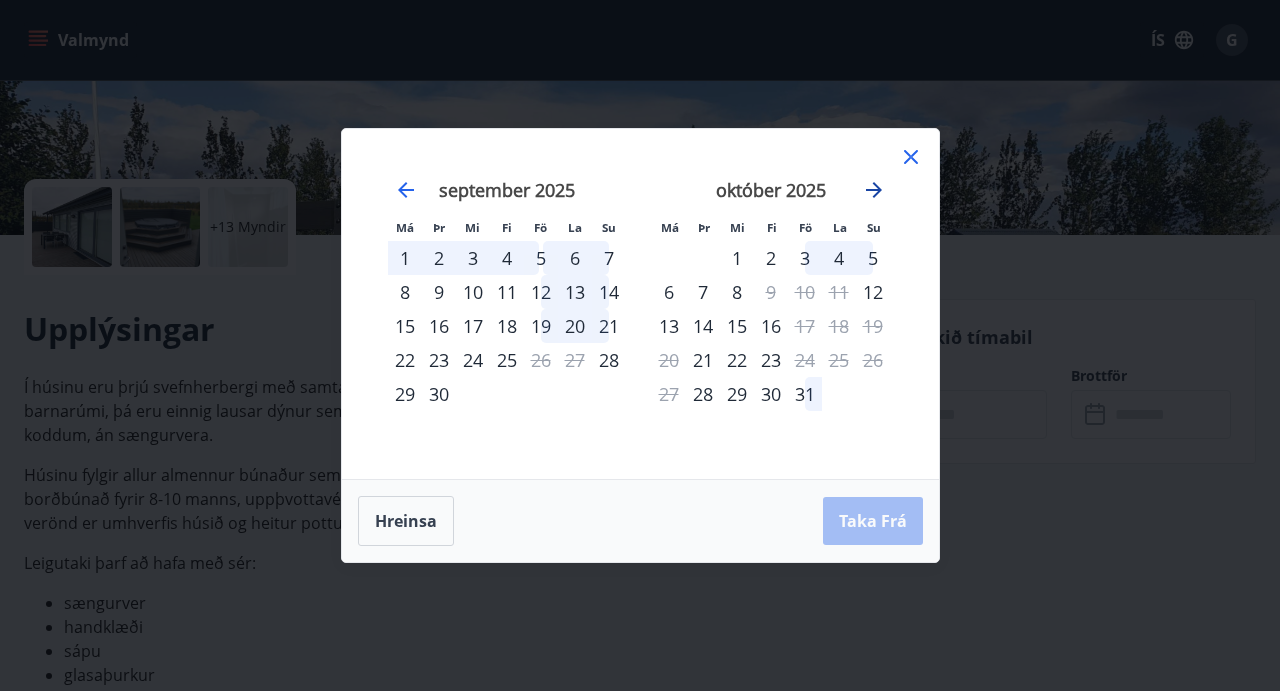 click 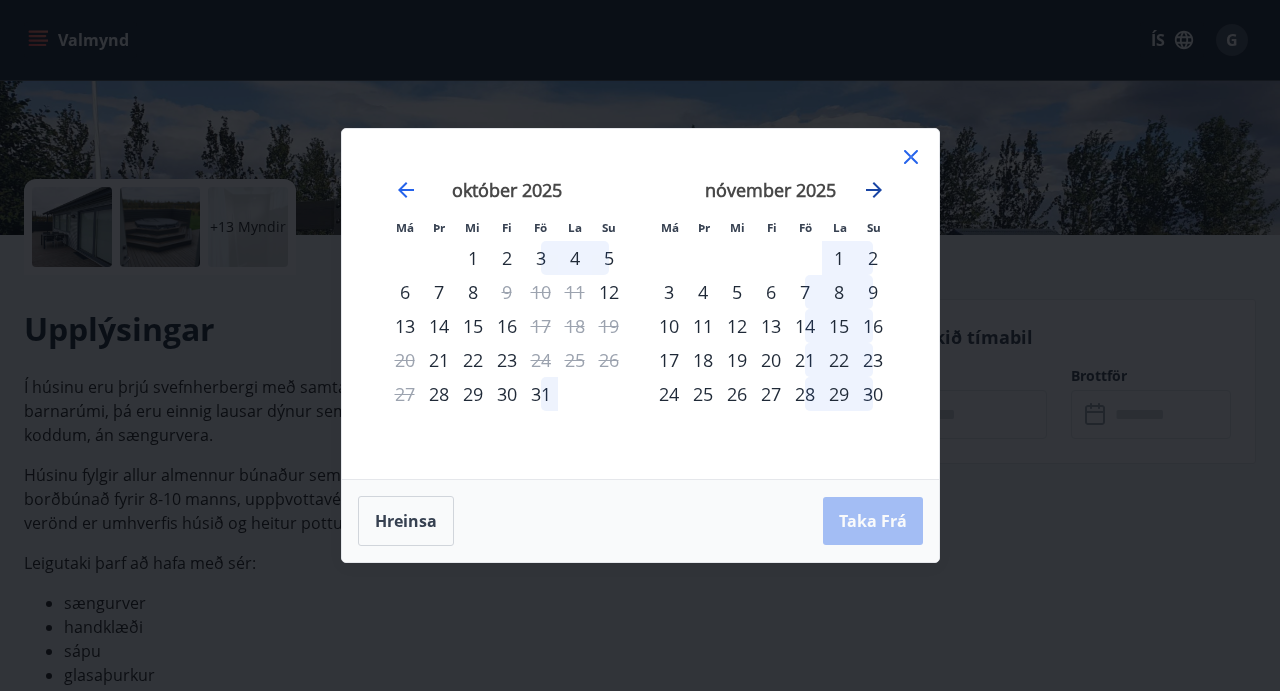click 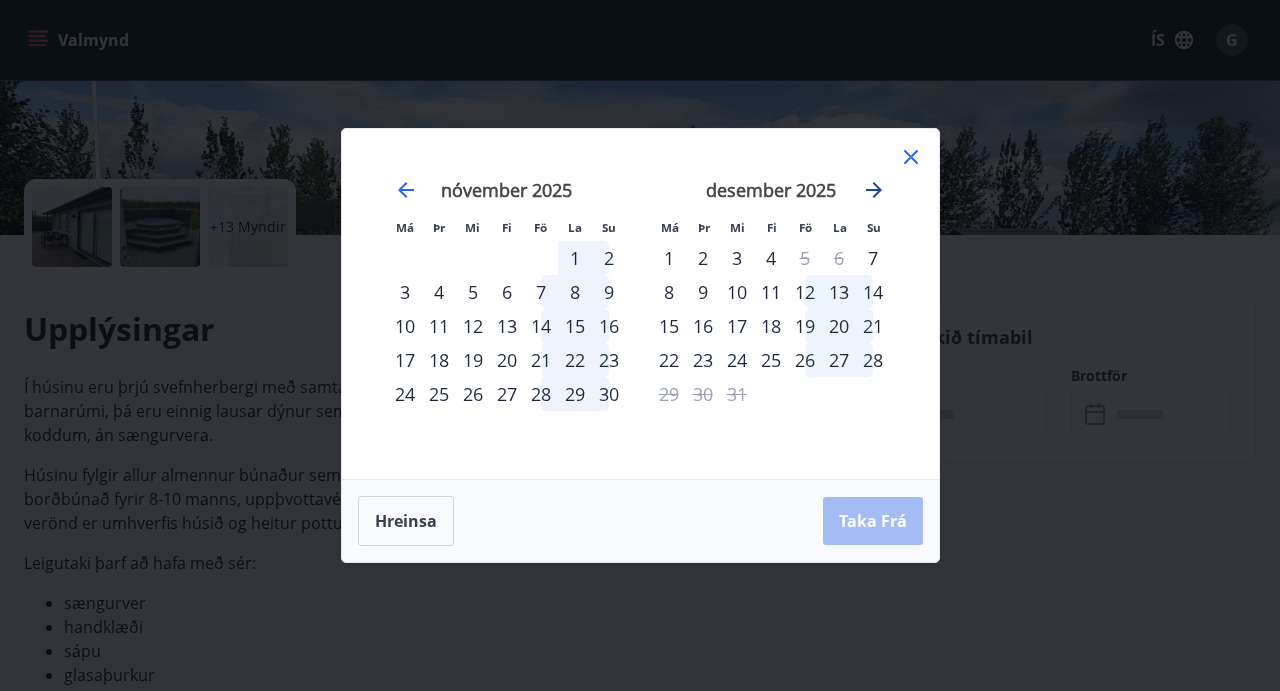 click 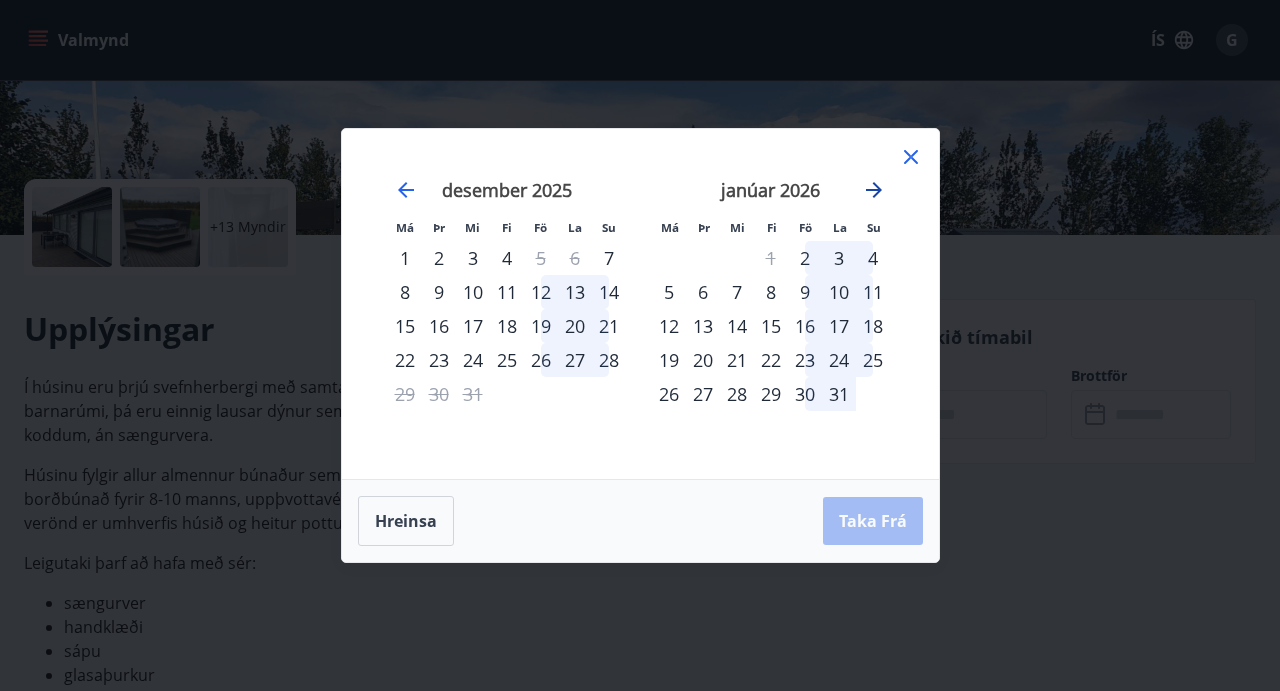 click 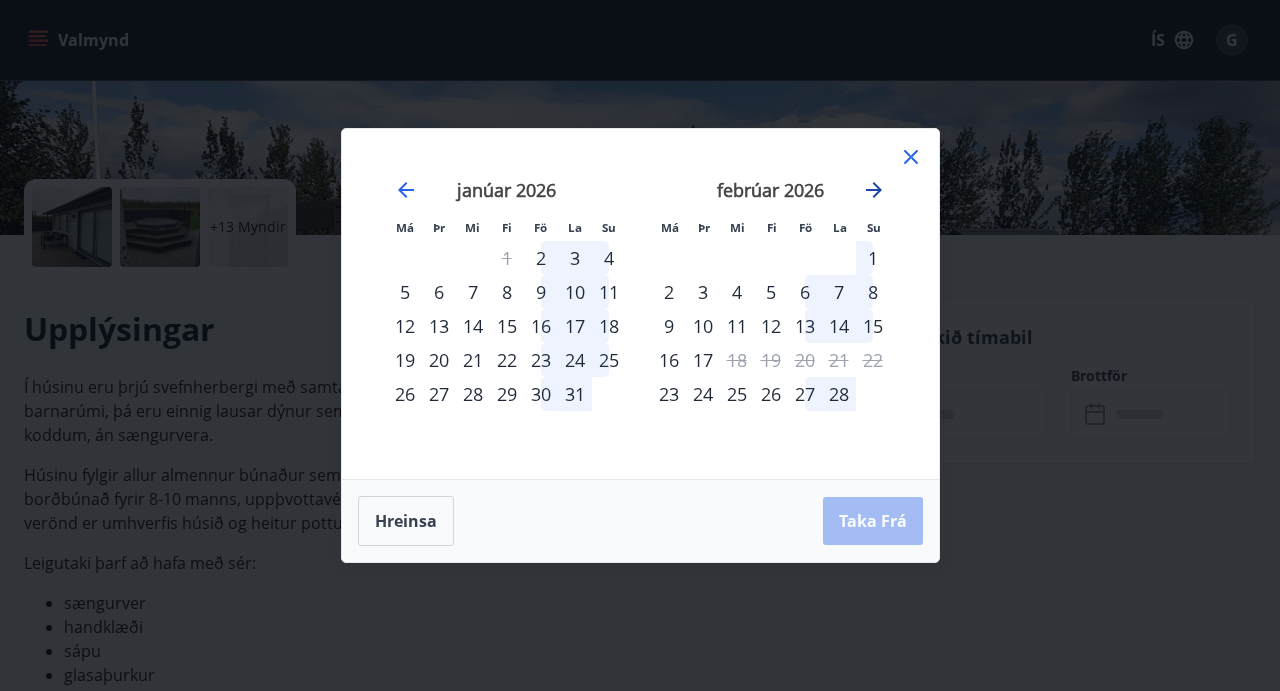click 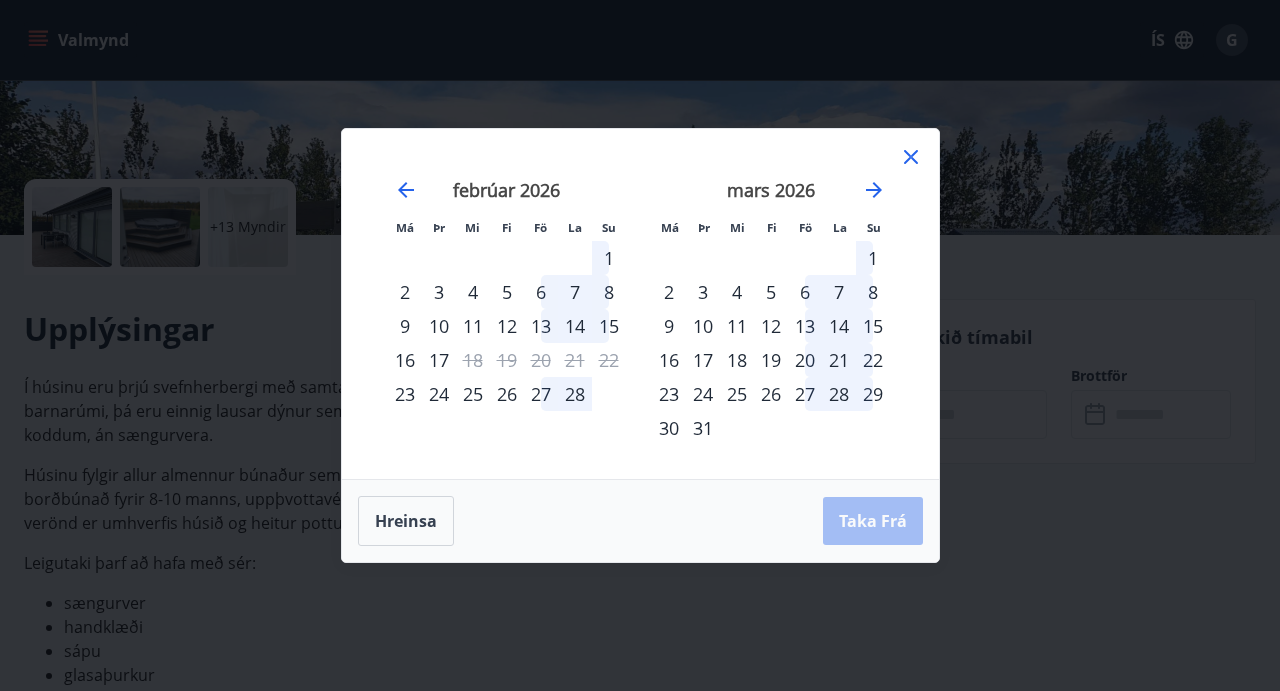click 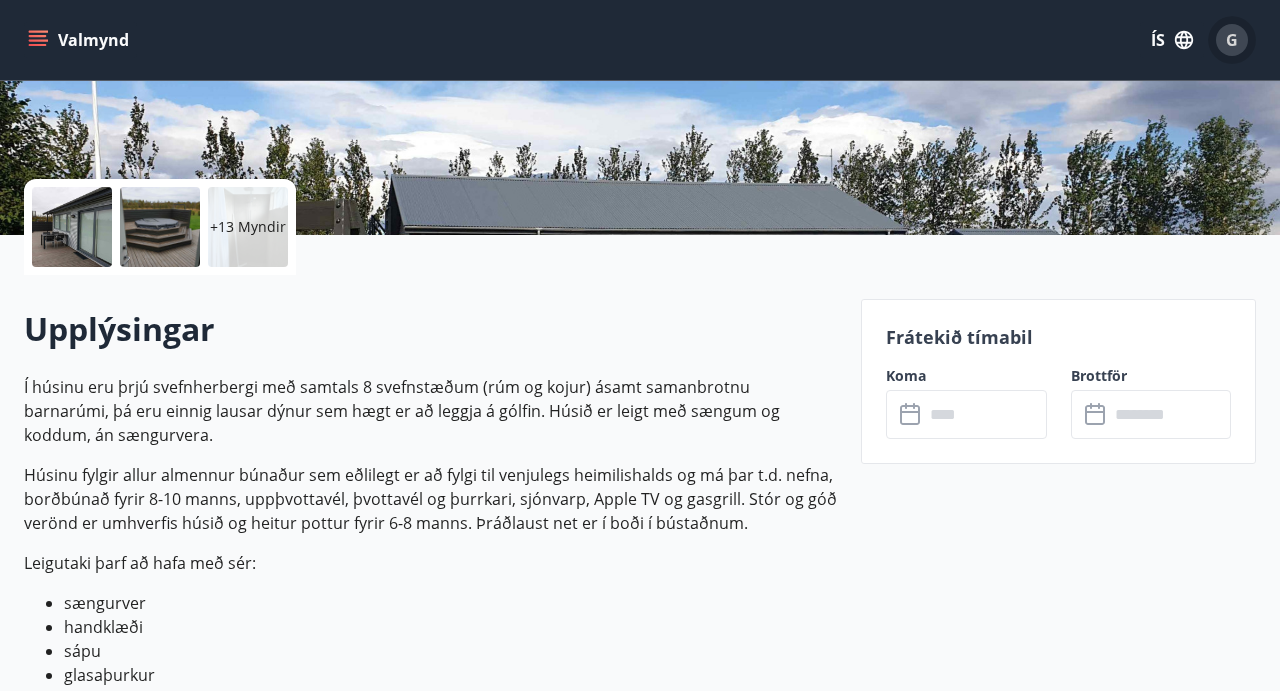 click on "G" at bounding box center [1232, 40] 